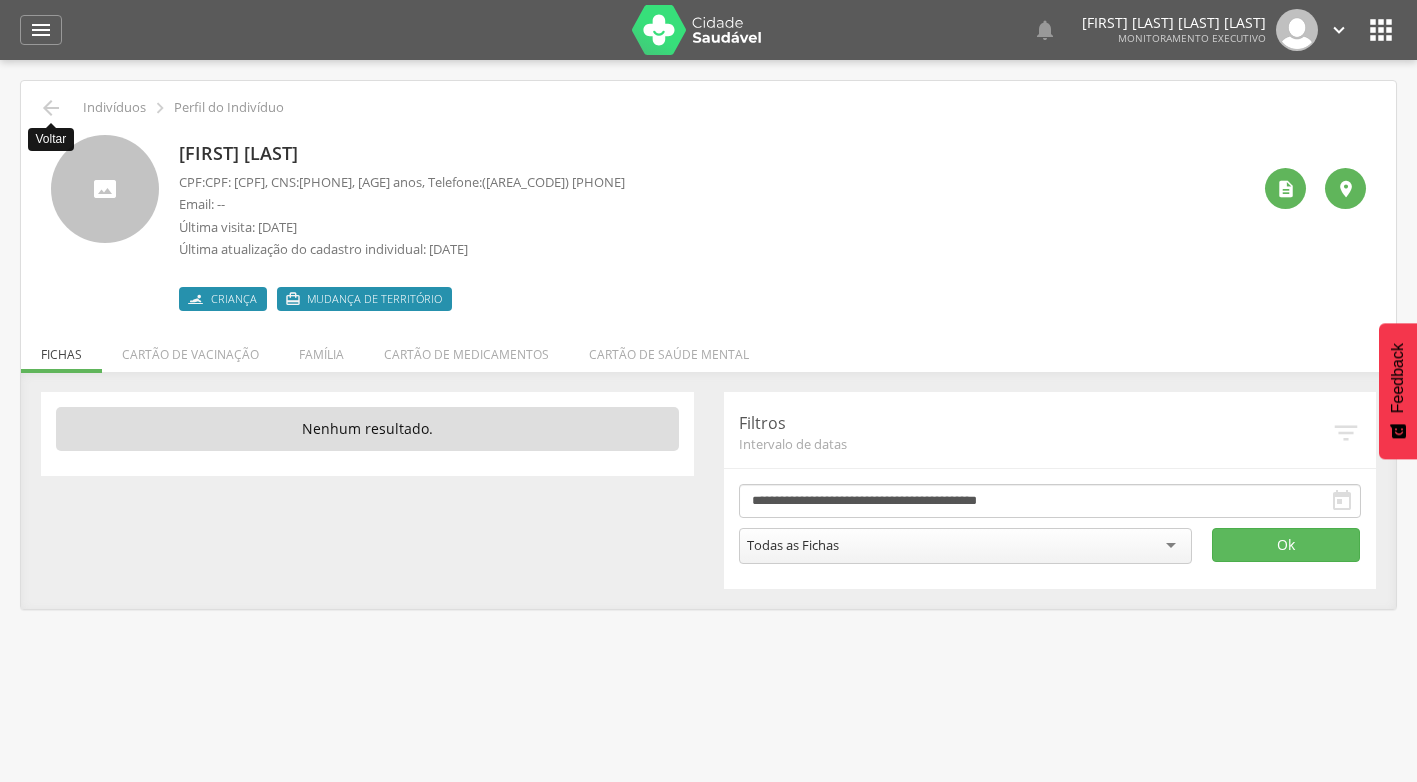 click on "" at bounding box center (51, 108) 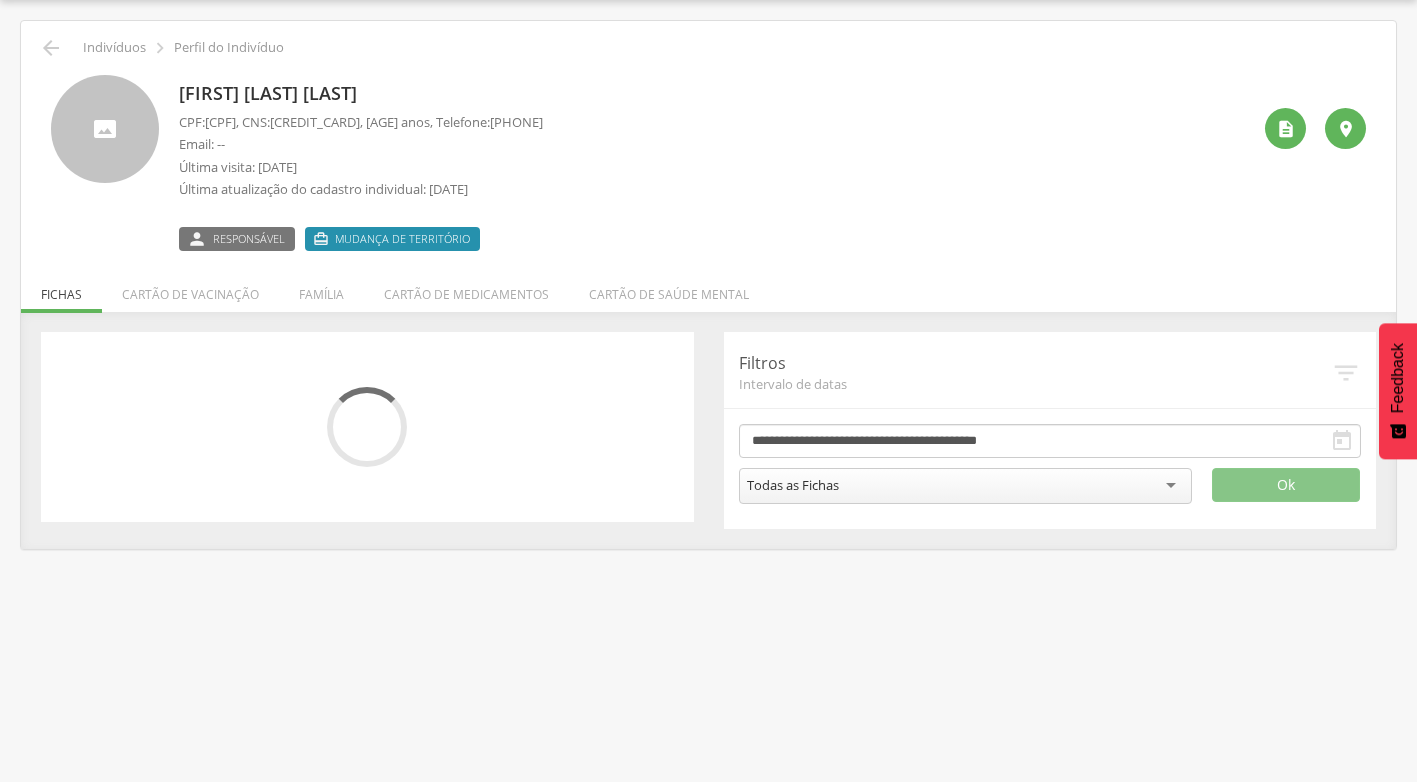 click on "[FIRST] [LAST] [LAST]
CPF:  [CPF] , CNS:  [CNS] , [AGE] anos, Telefone:  [PHONE] Email: -- Última visita: [DATE] Última atualização do cadastro individual: [DATE]
   Responsável    Mudança de território

" at bounding box center (708, 163) 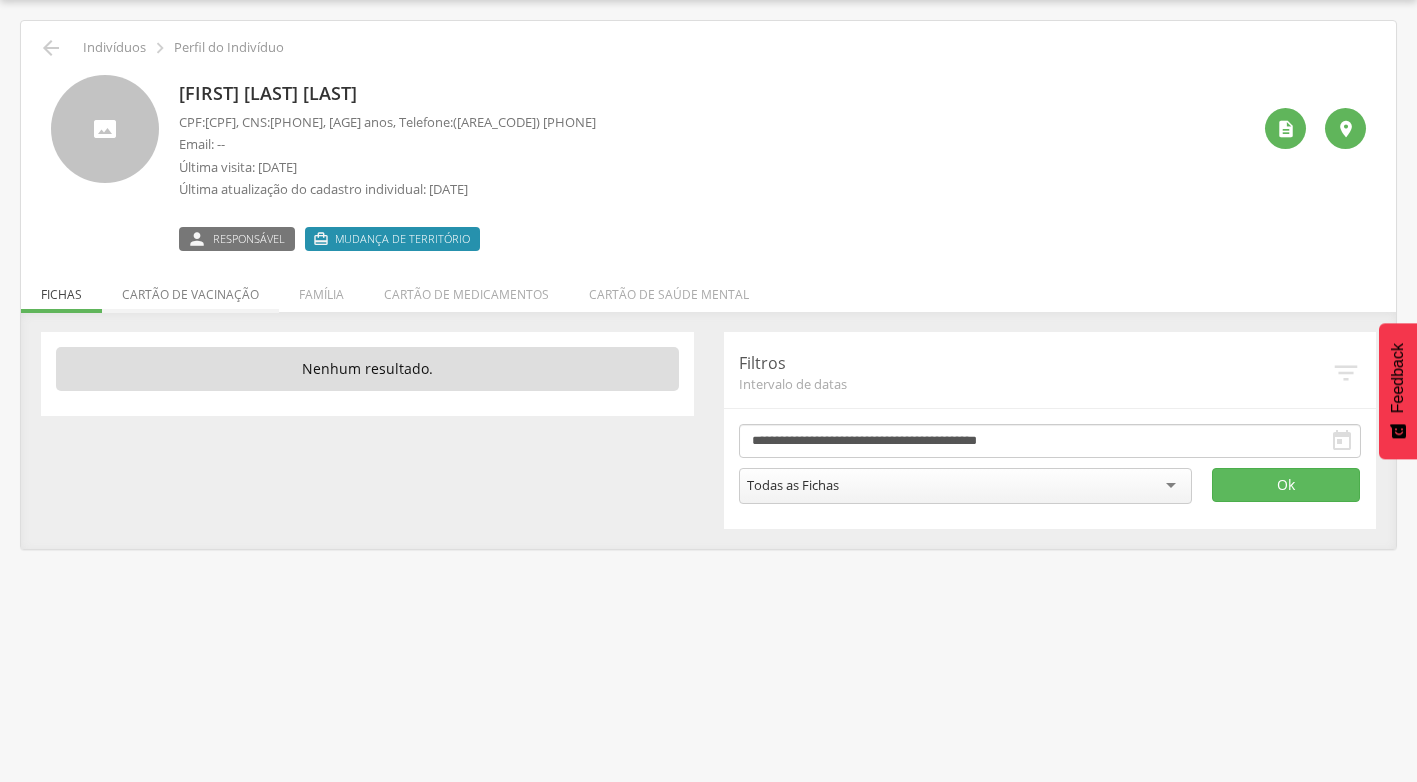 click on "Cartão de vacinação" at bounding box center (190, 289) 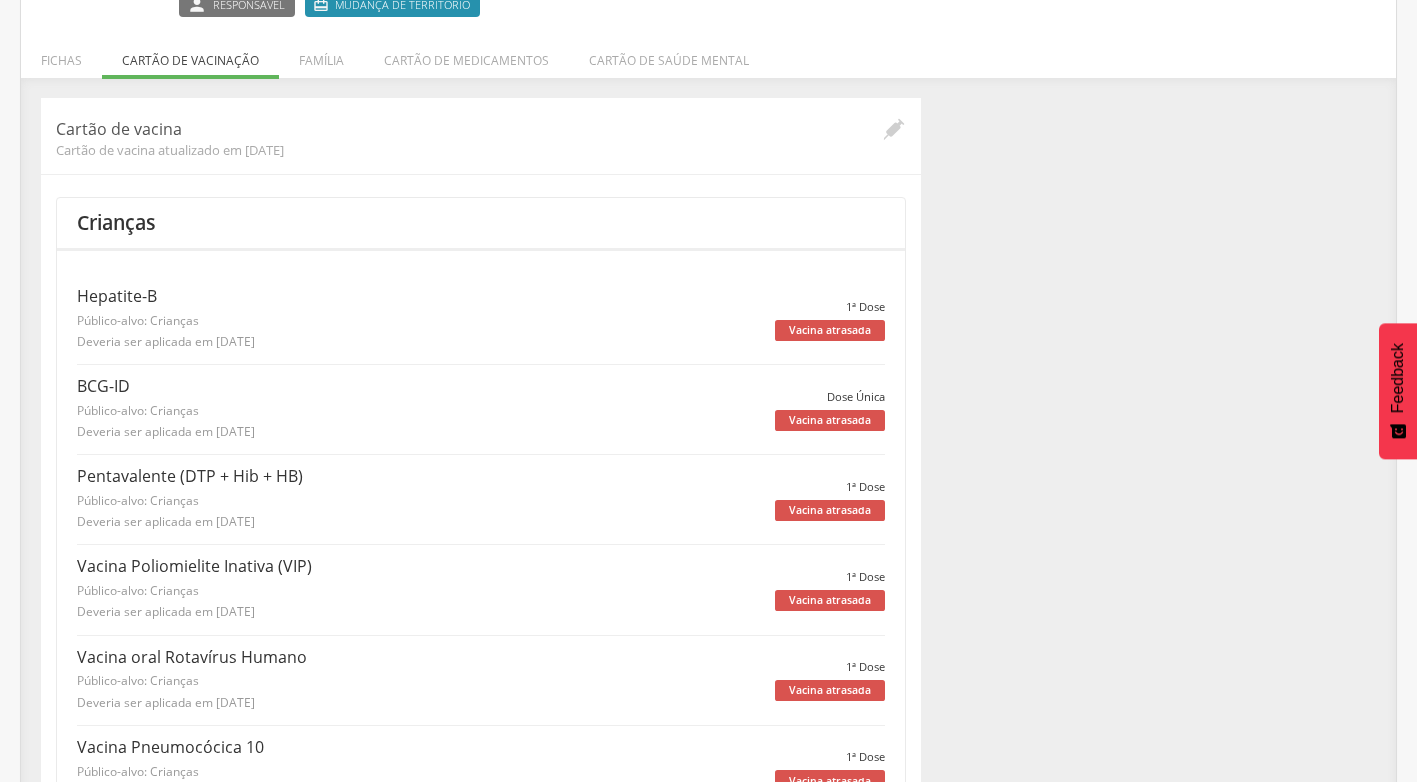scroll, scrollTop: 0, scrollLeft: 0, axis: both 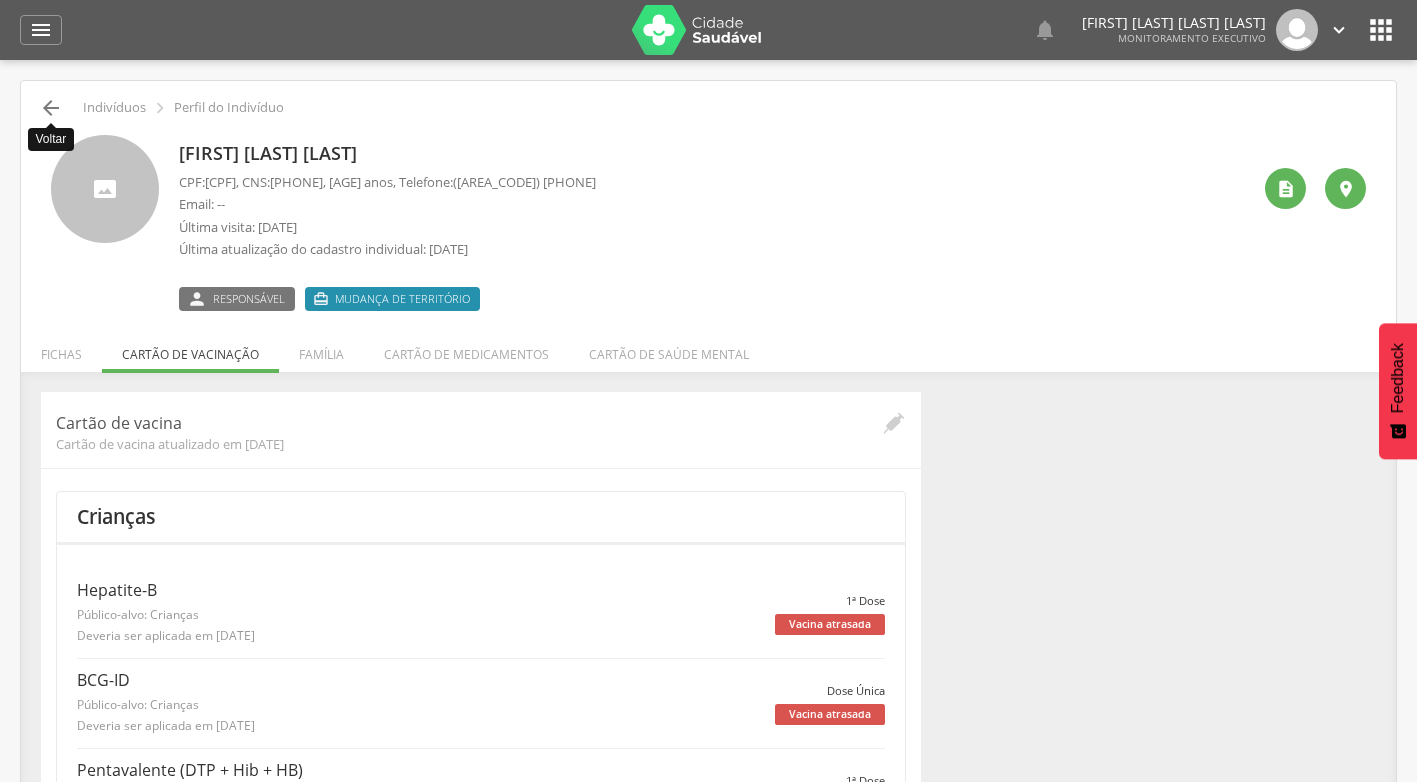 click on "" at bounding box center [51, 108] 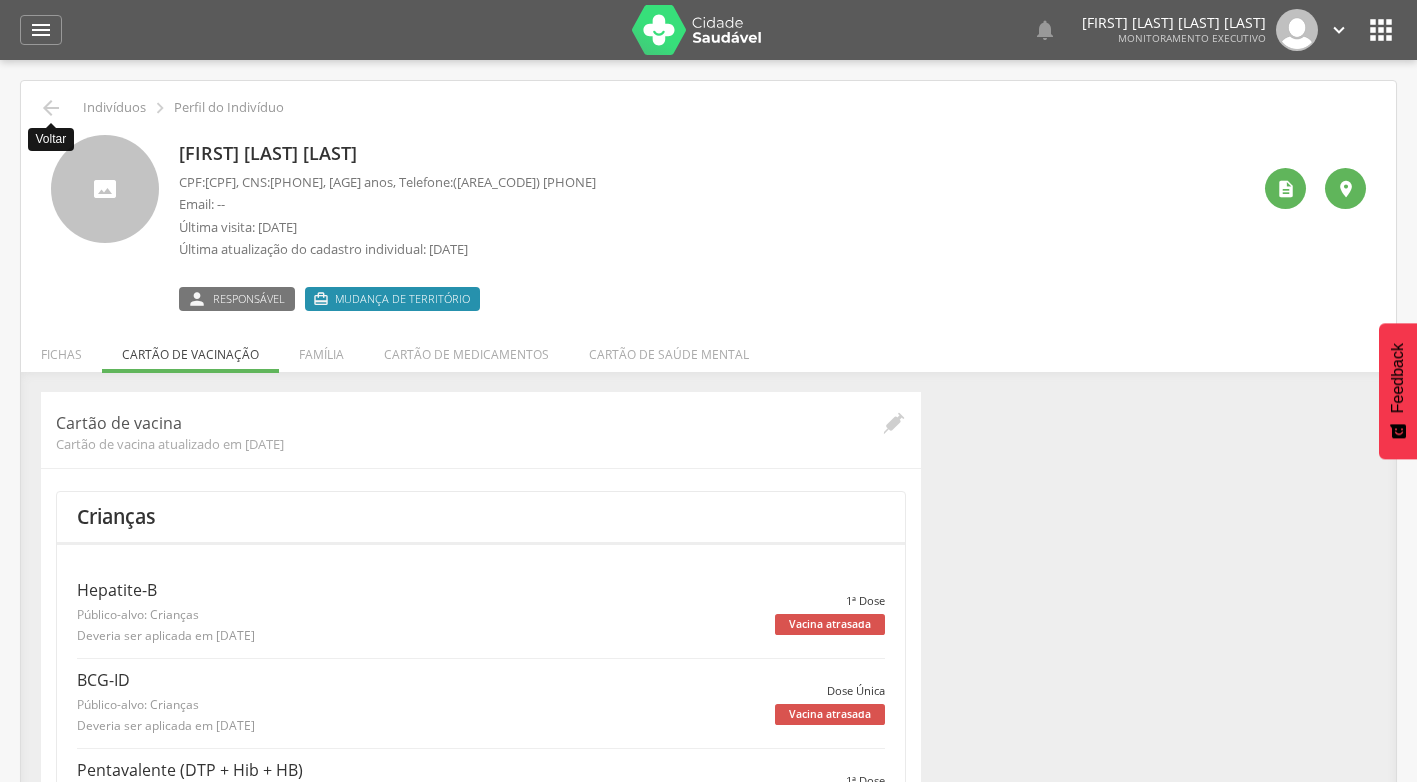 scroll, scrollTop: 60, scrollLeft: 0, axis: vertical 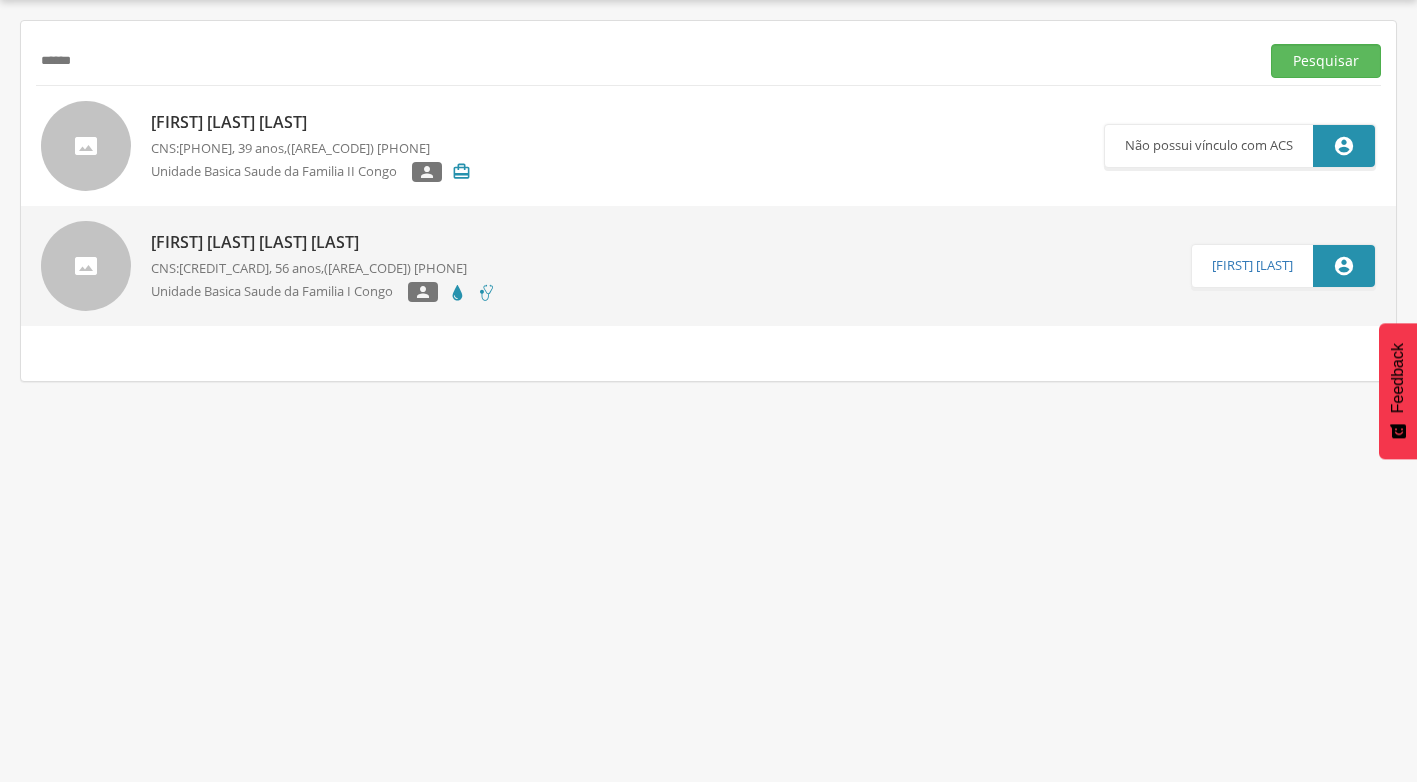 click on "******" at bounding box center (643, 61) 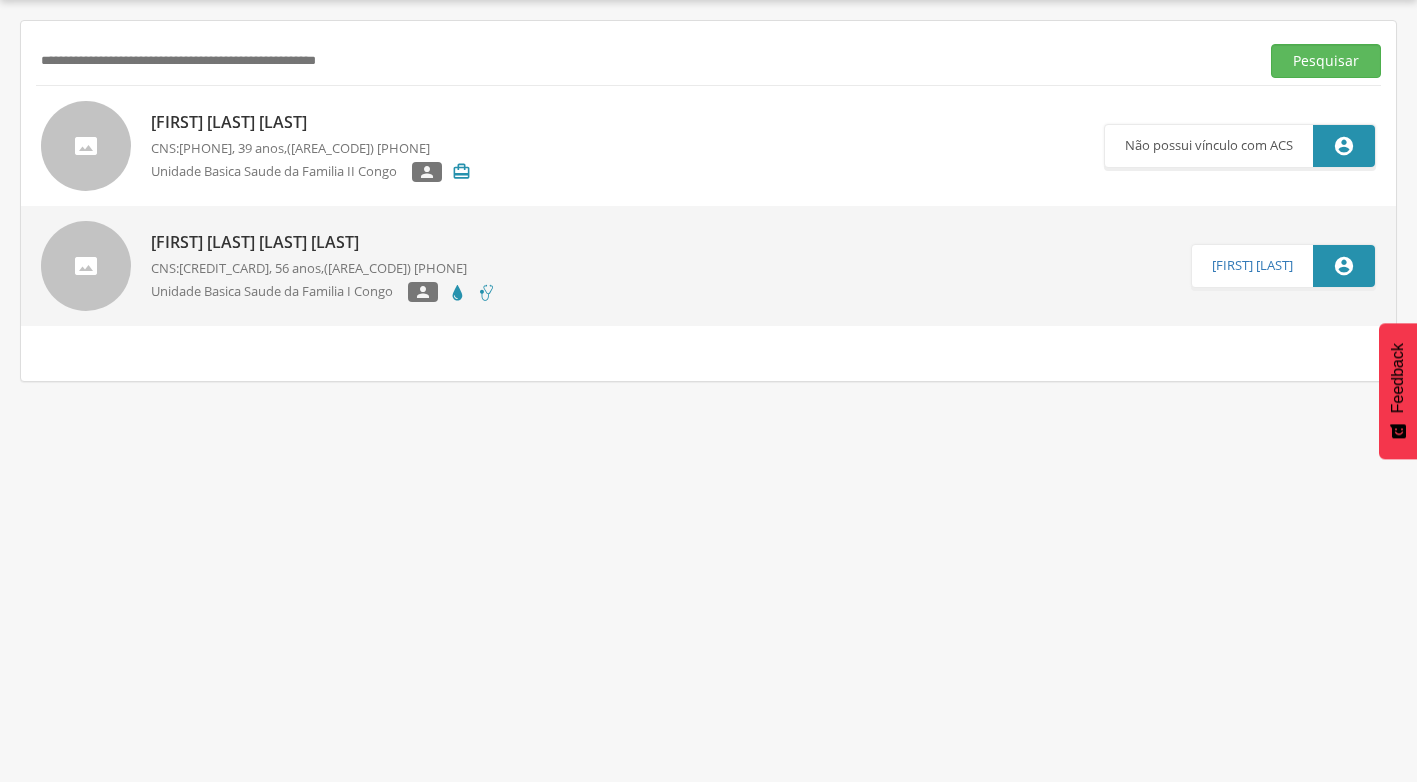 click at bounding box center (643, 61) 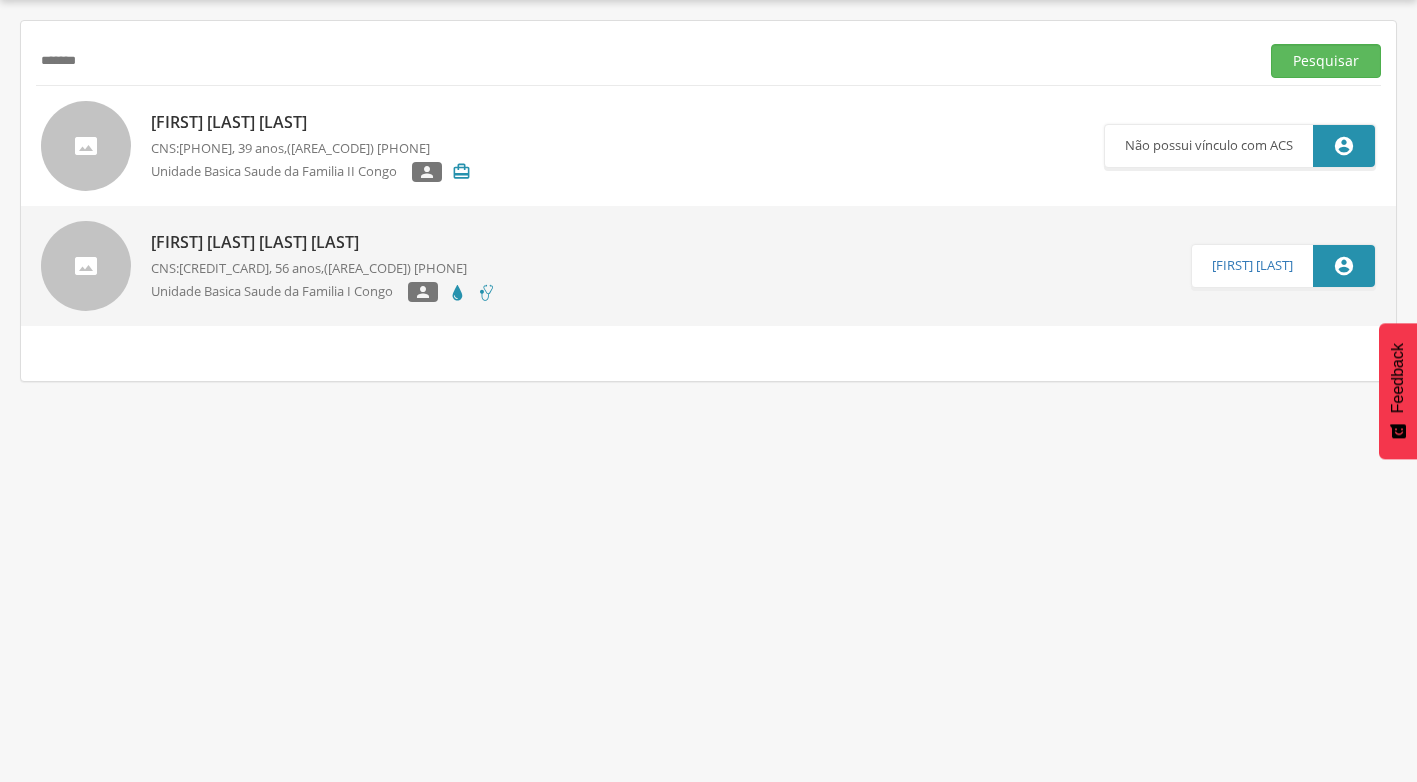 type on "*******" 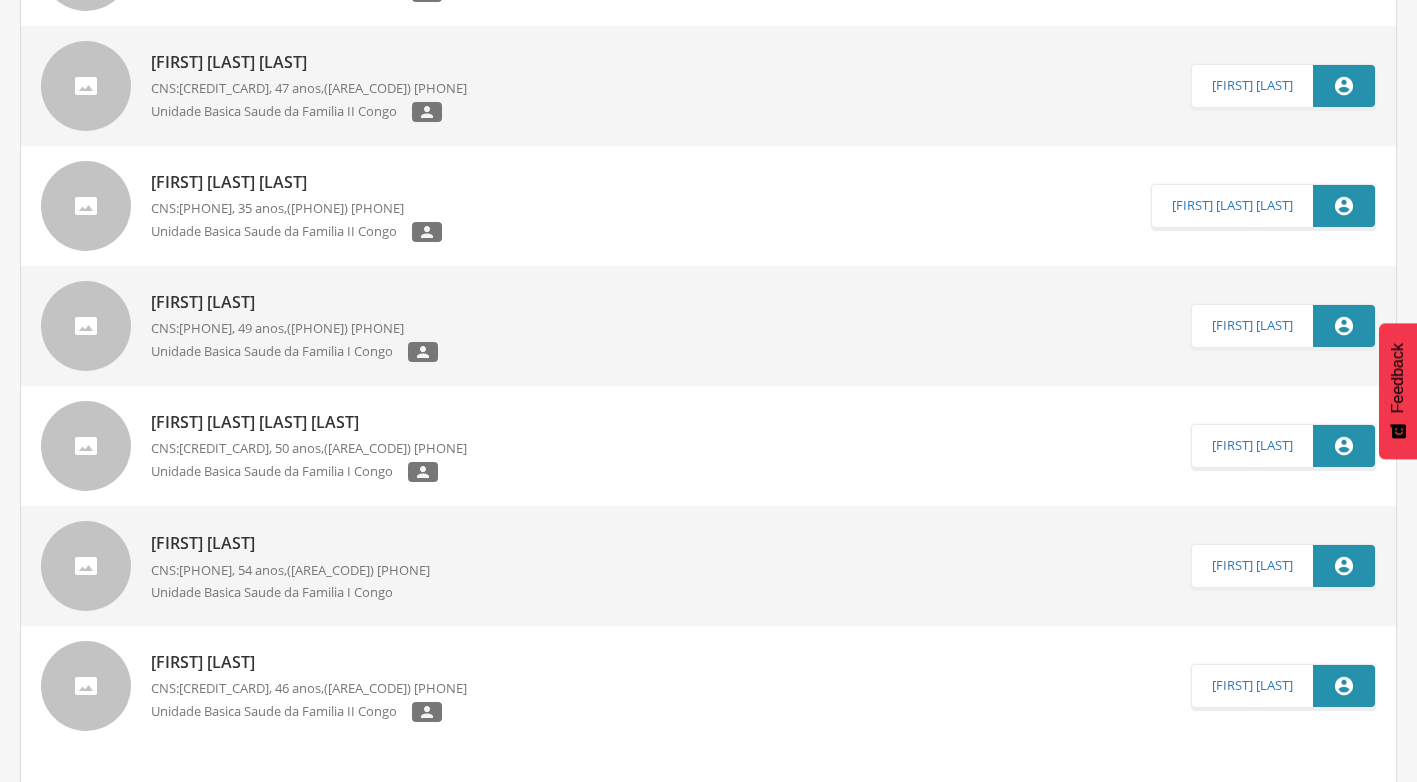 scroll, scrollTop: 1460, scrollLeft: 0, axis: vertical 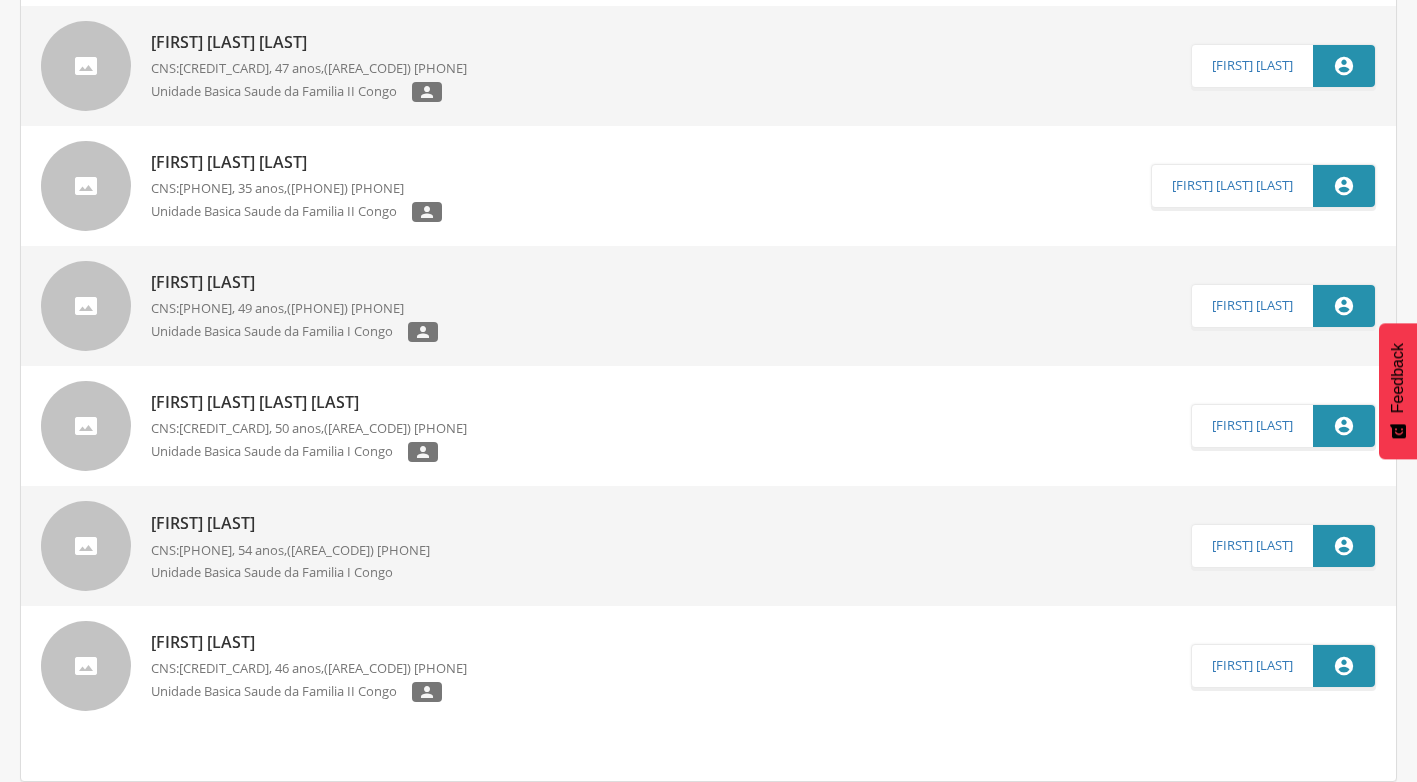 click on "[FIRST] [LAST] [LAST] [LAST]" at bounding box center (309, 402) 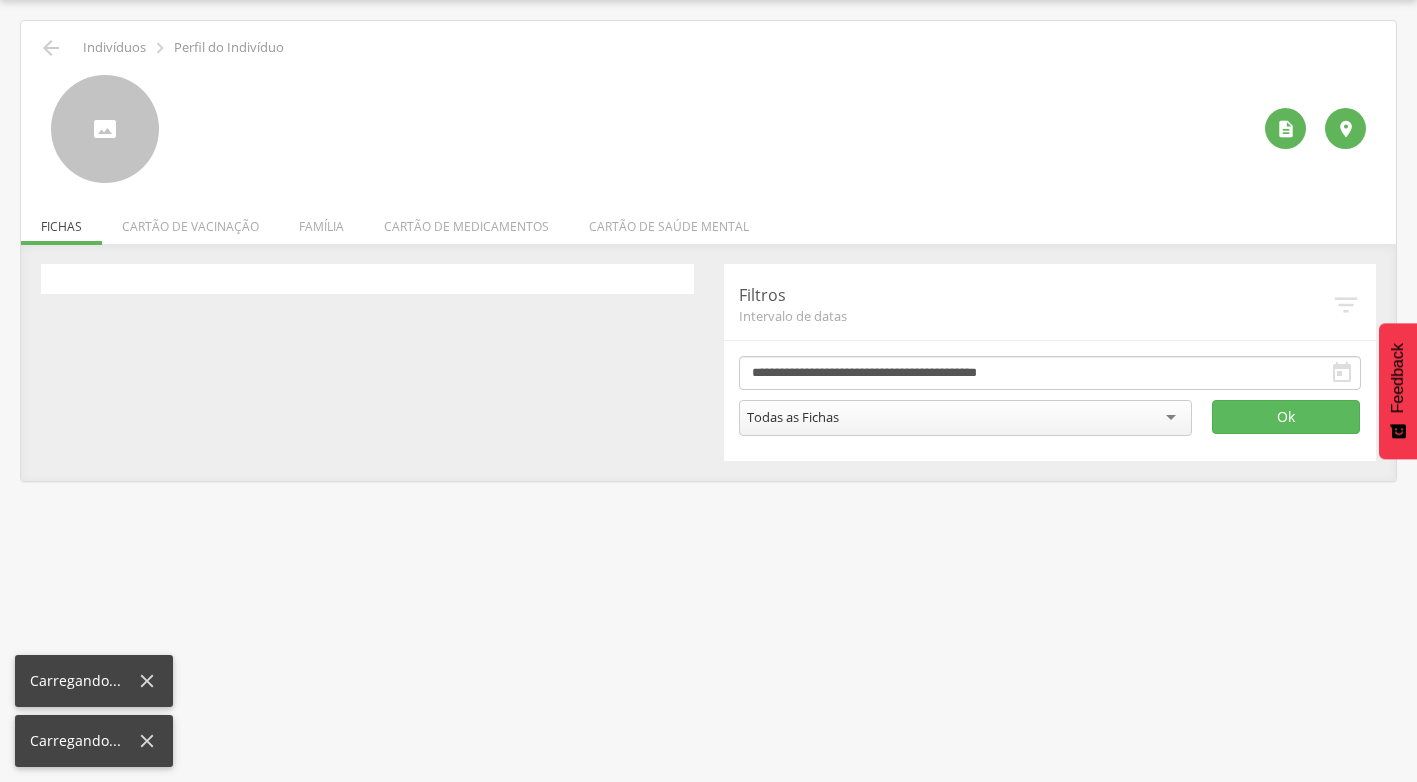 scroll, scrollTop: 60, scrollLeft: 0, axis: vertical 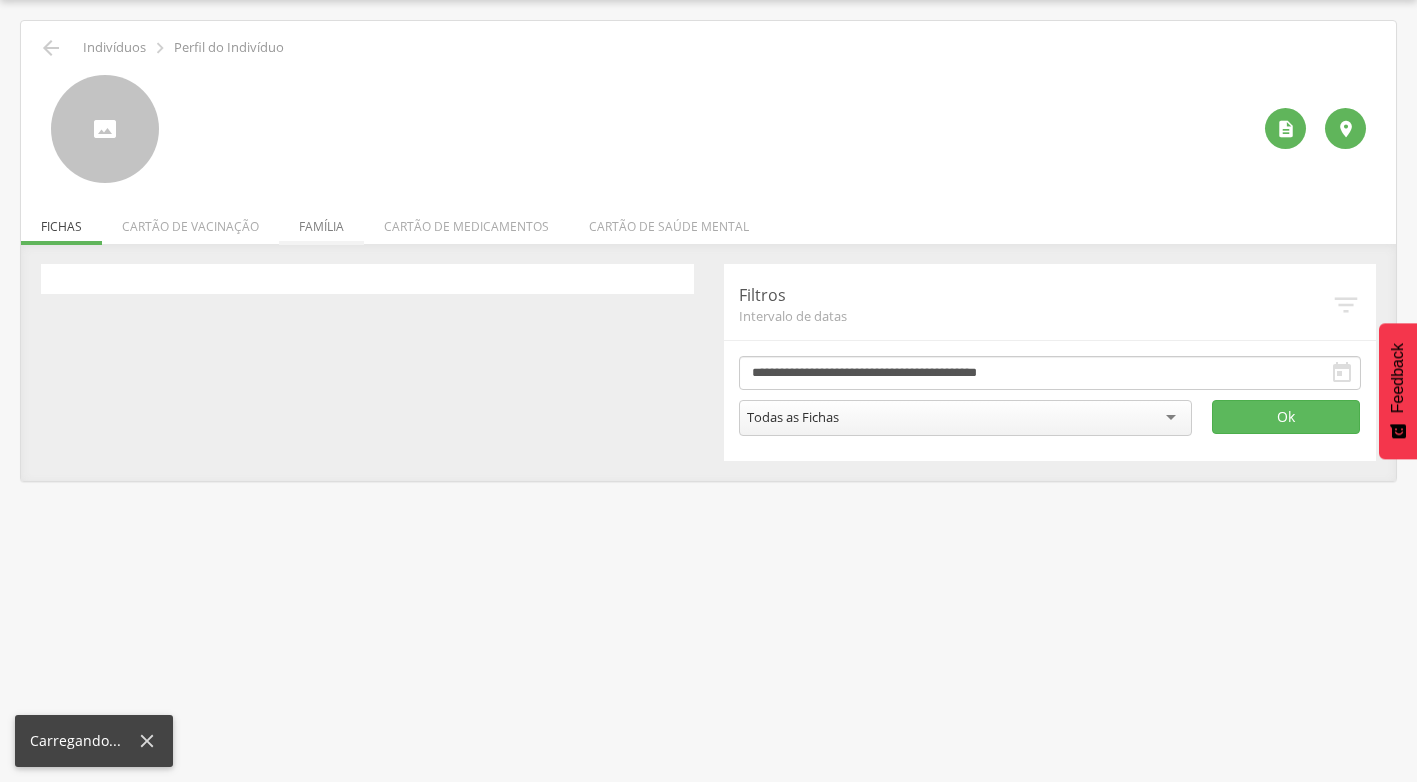 click on "Família" at bounding box center (321, 221) 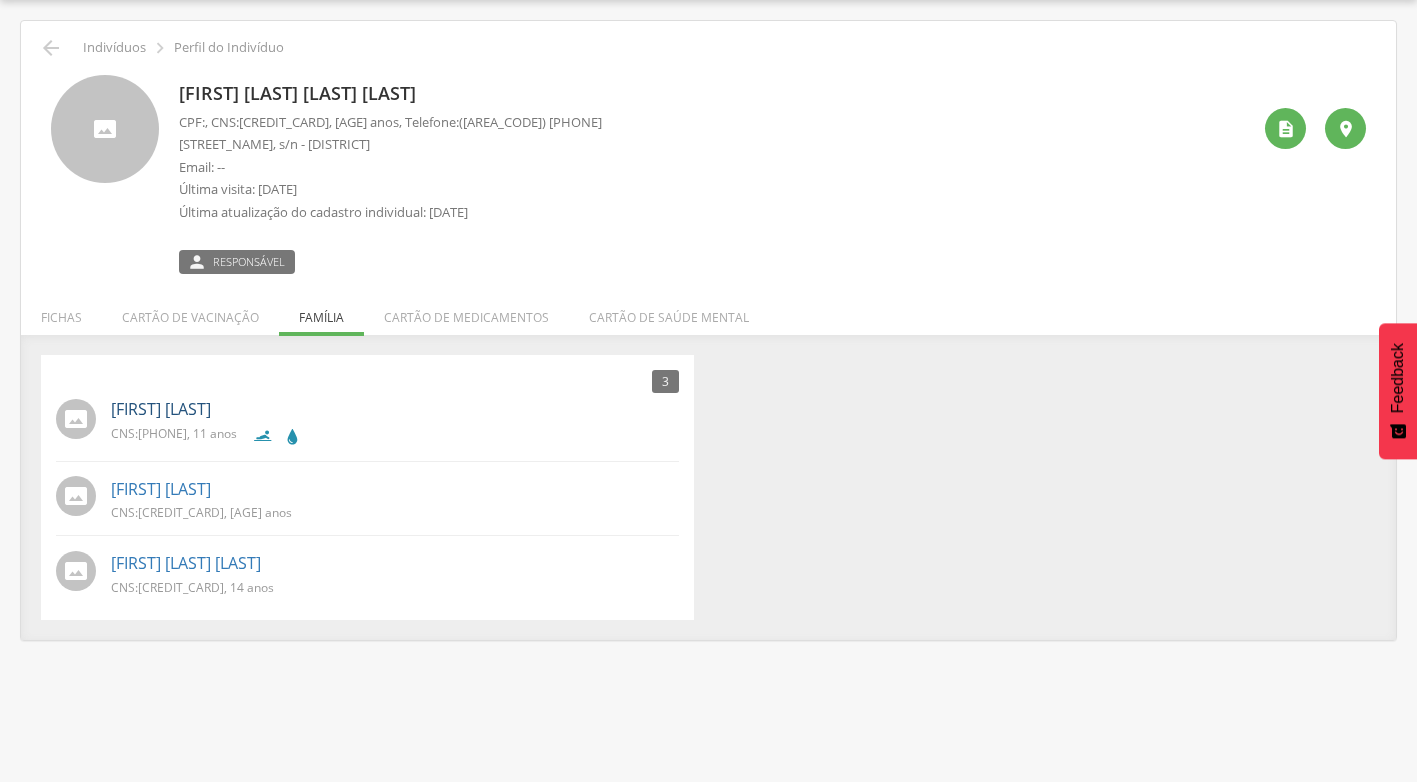 click on "[FIRST] [LAST]" at bounding box center [161, 409] 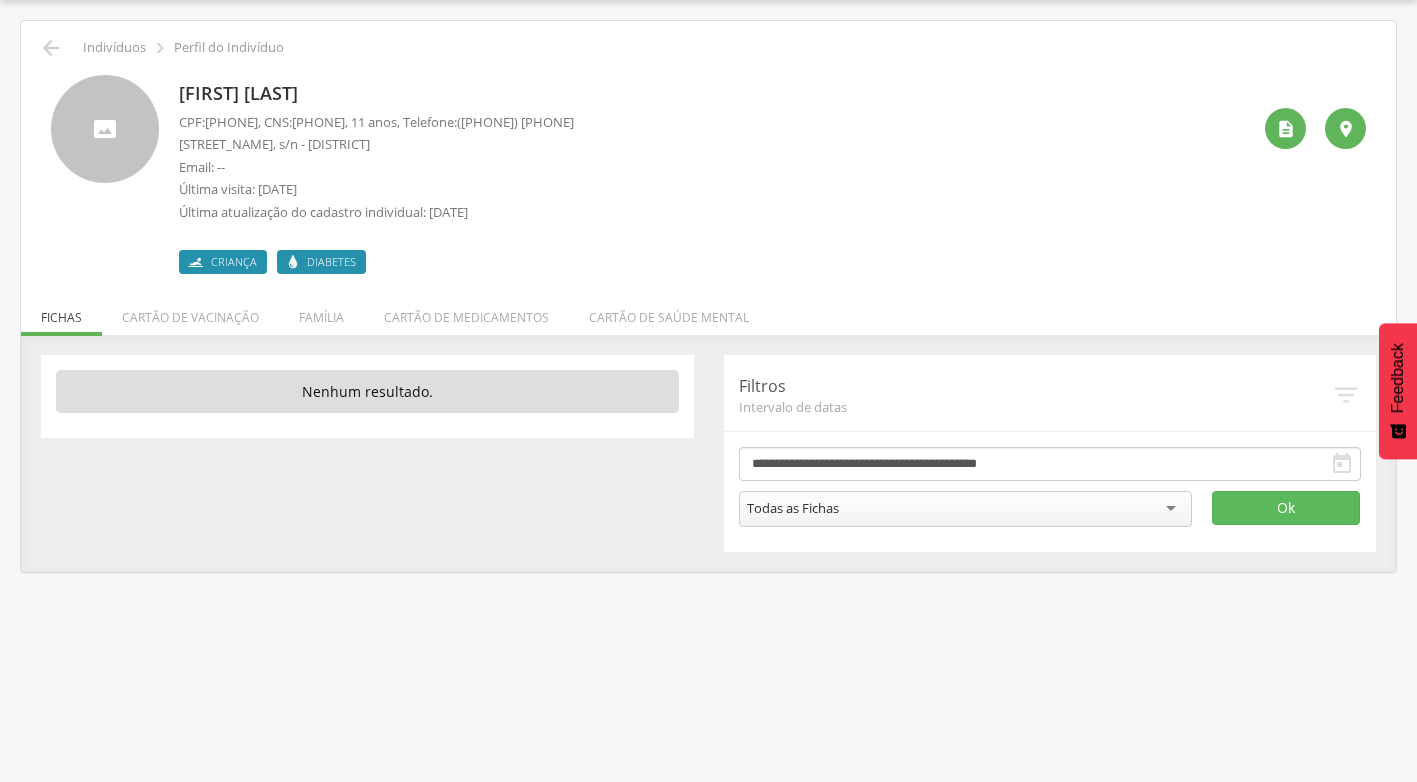 drag, startPoint x: 340, startPoint y: 123, endPoint x: 459, endPoint y: 122, distance: 119.0042 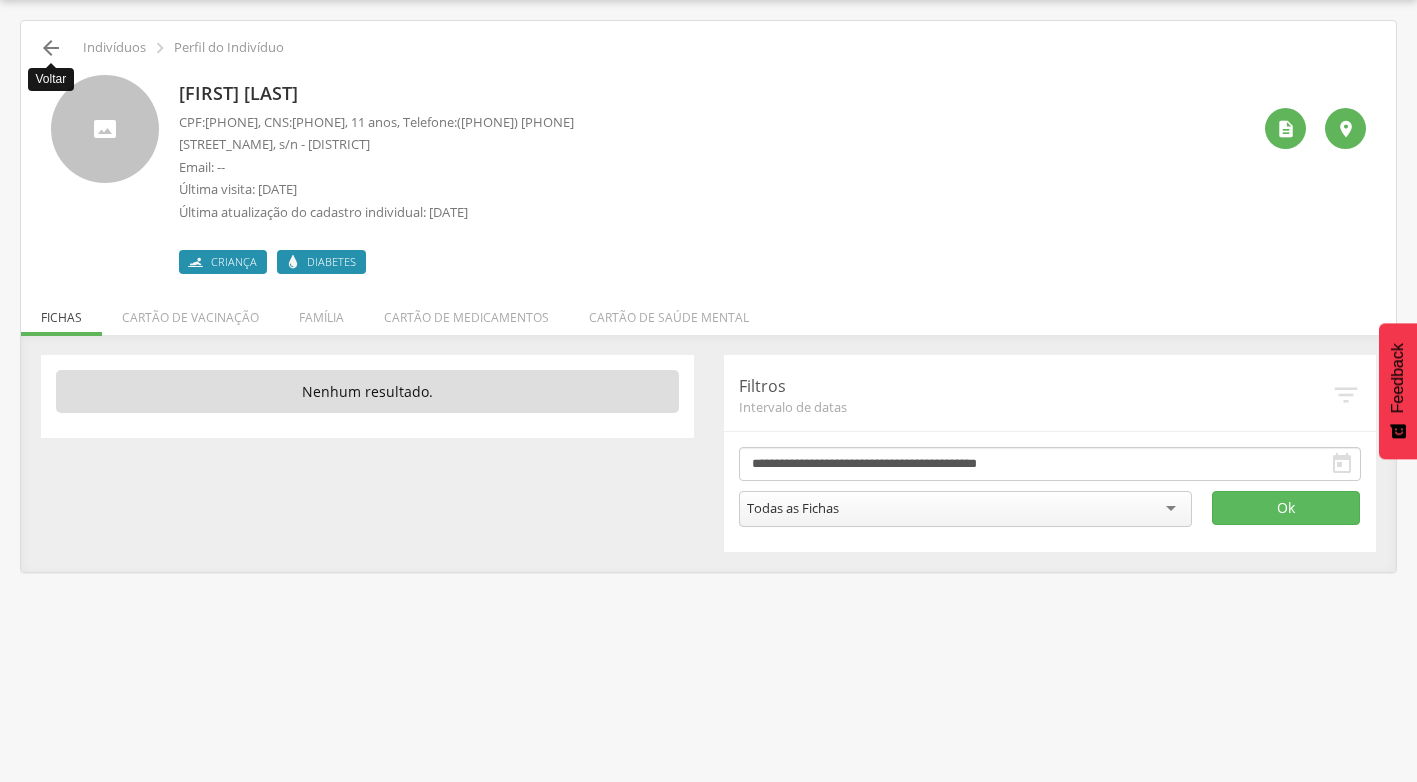 click on "" at bounding box center [51, 48] 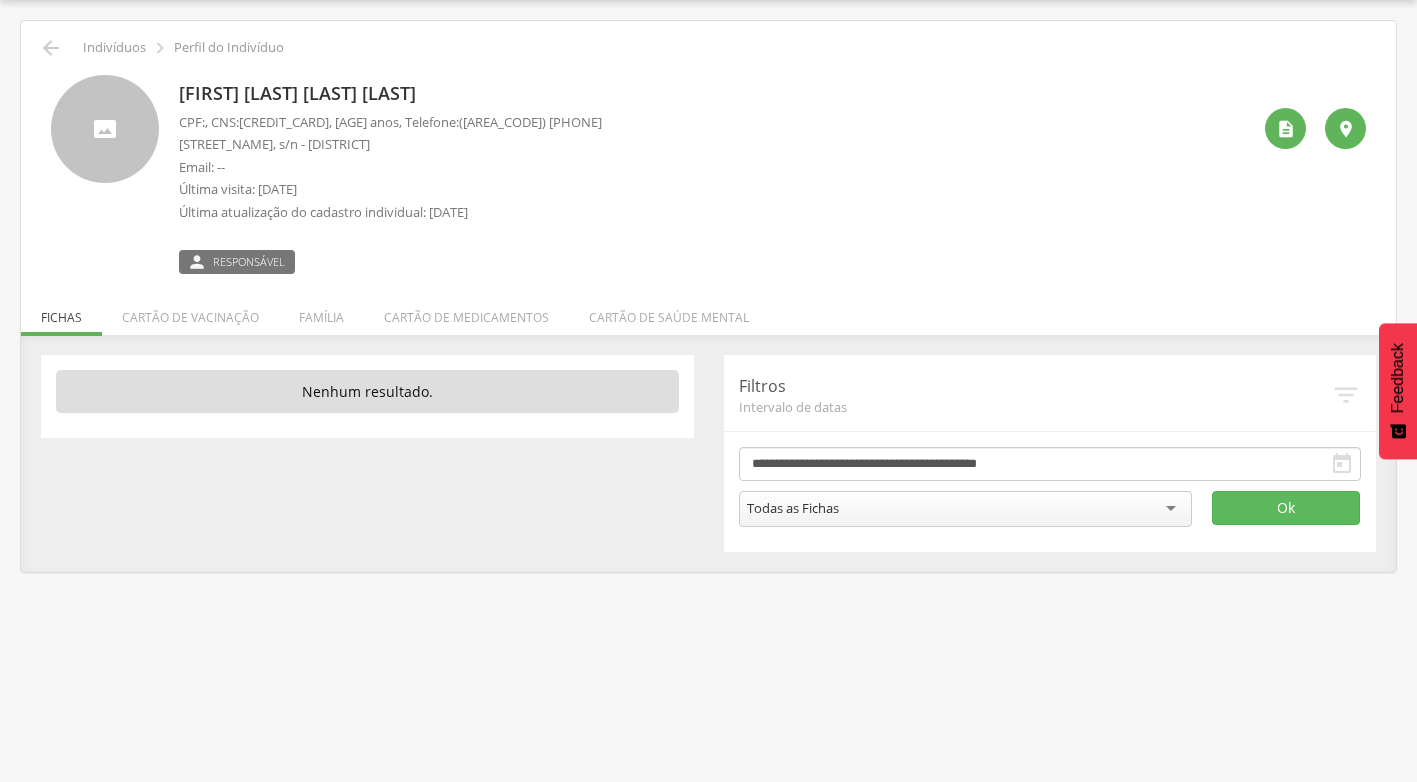 click on " Voltar
Indivíduos

Perfil do Indivíduo" at bounding box center (708, 48) 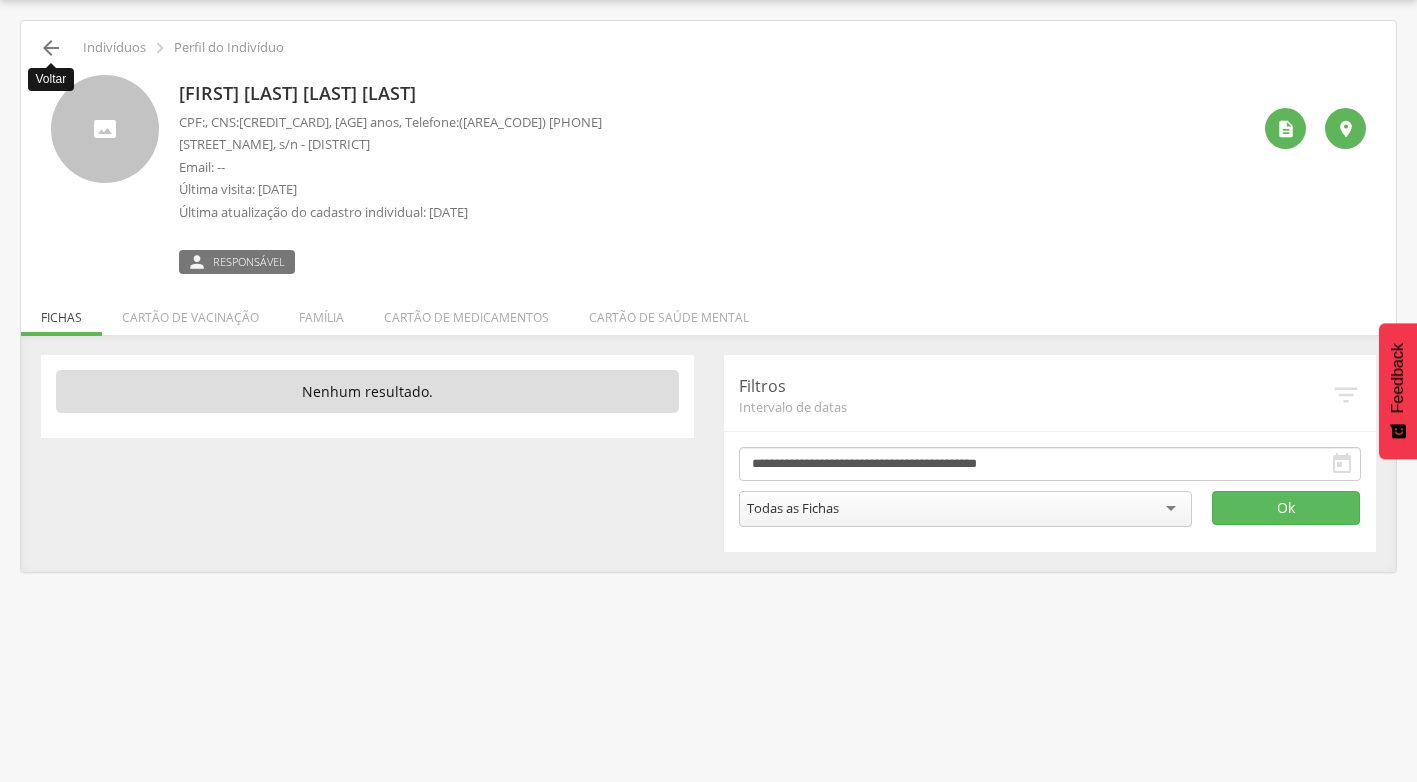 click on "" at bounding box center (51, 48) 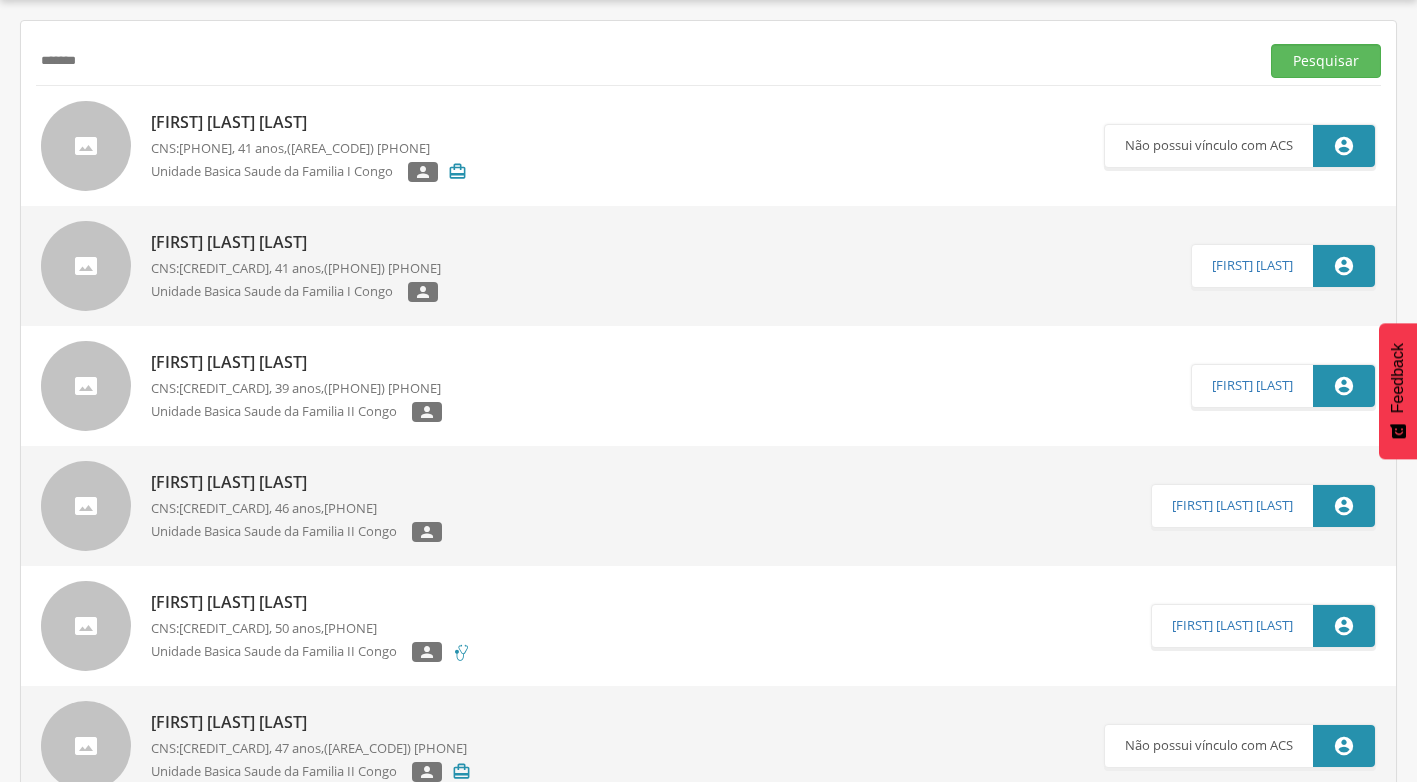 drag, startPoint x: 124, startPoint y: 51, endPoint x: 89, endPoint y: 57, distance: 35.510563 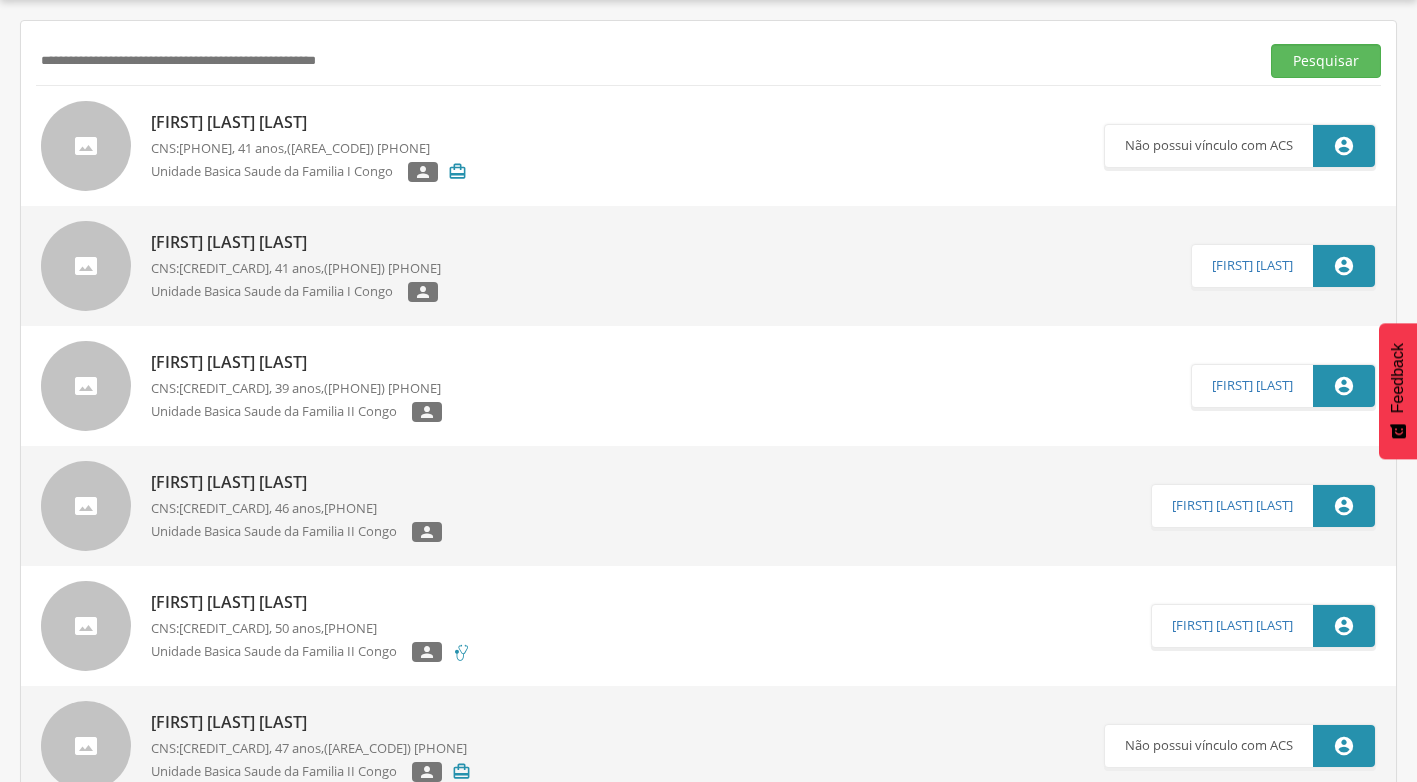 paste on "**********" 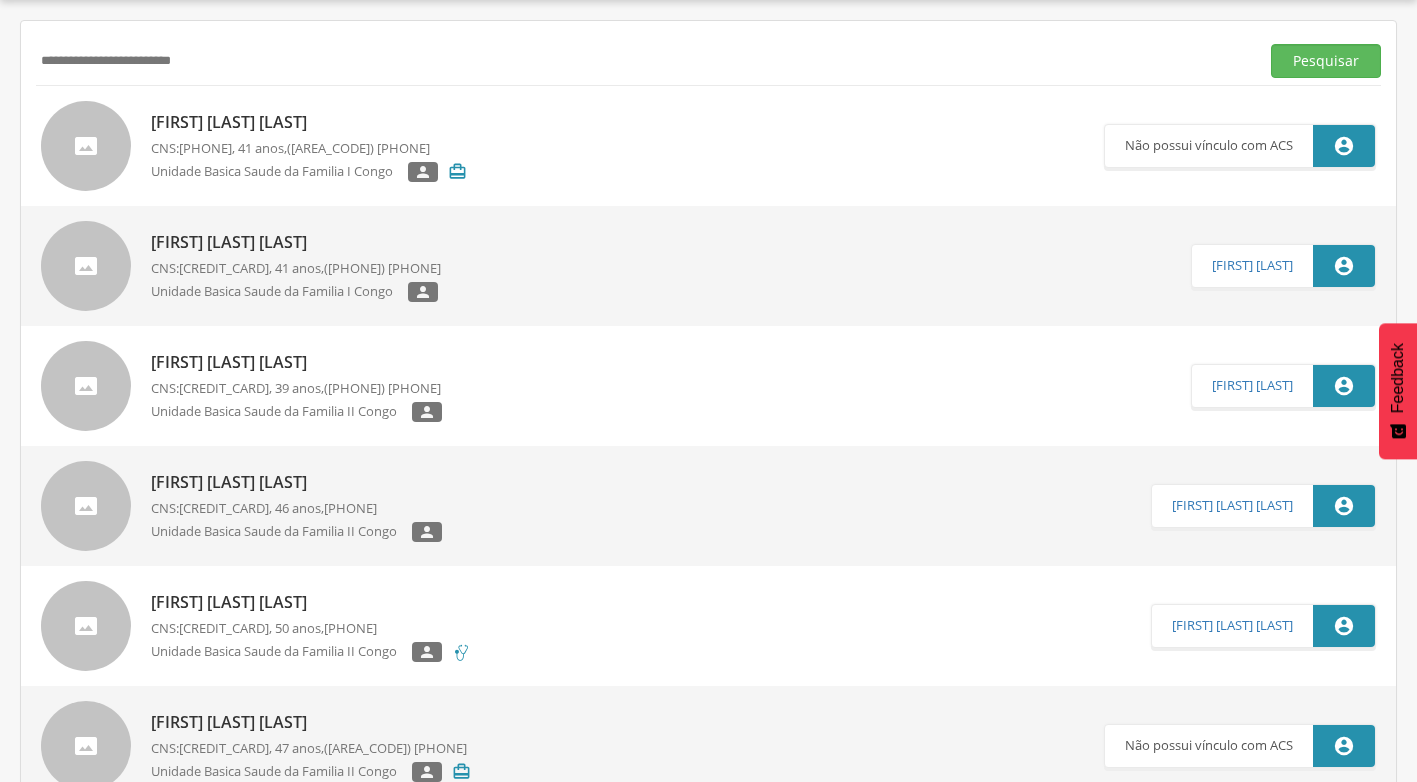 type on "**********" 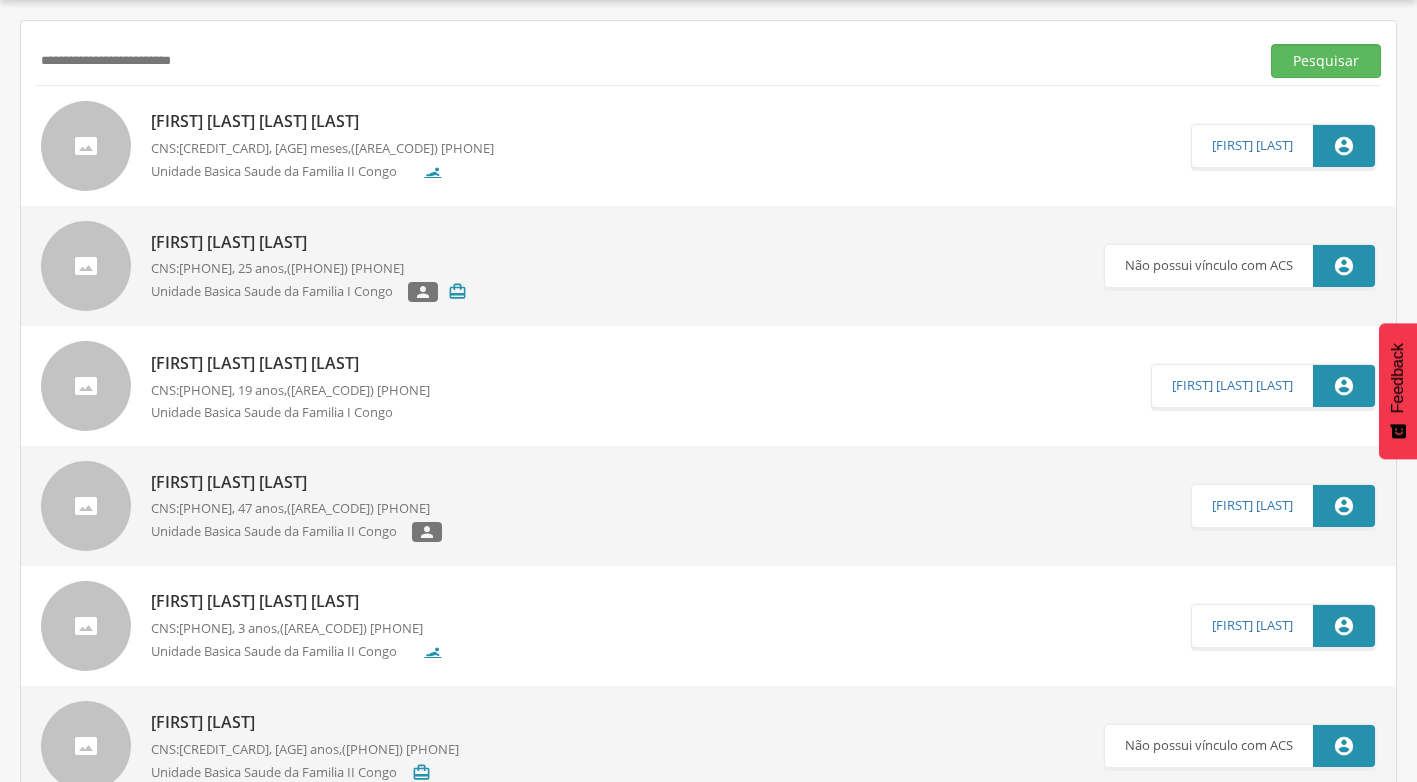 click on "[FIRST] [LAST] [LAST] [LAST]" at bounding box center (322, 121) 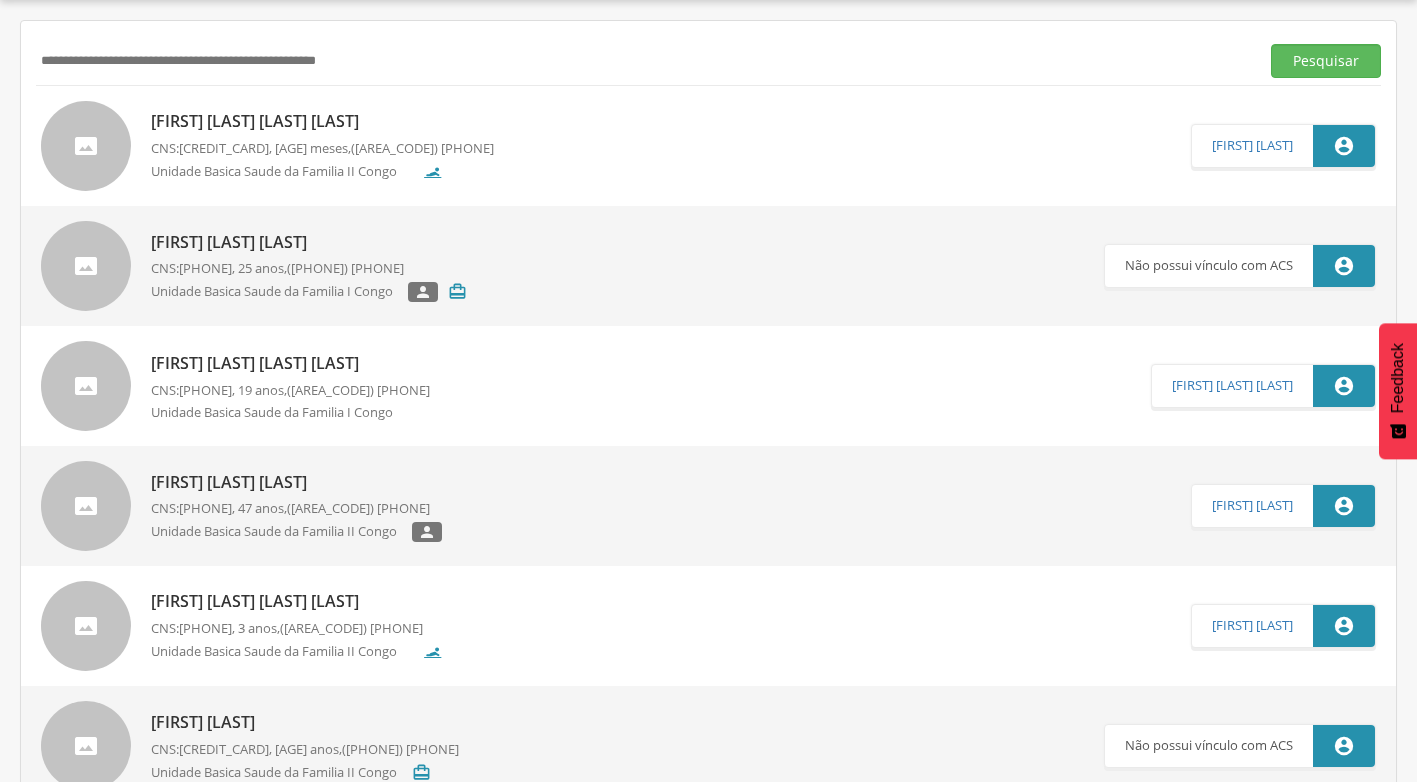 paste on "**********" 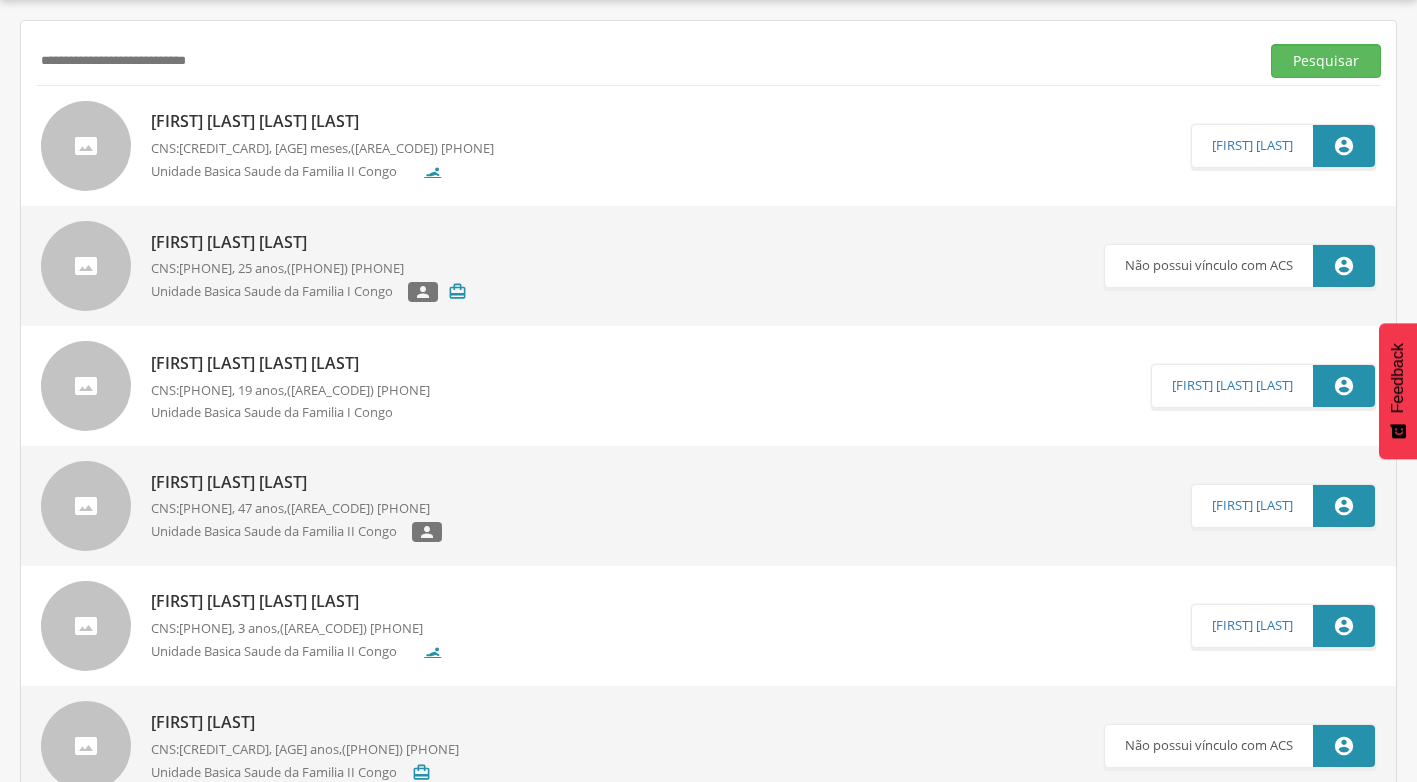 type on "**********" 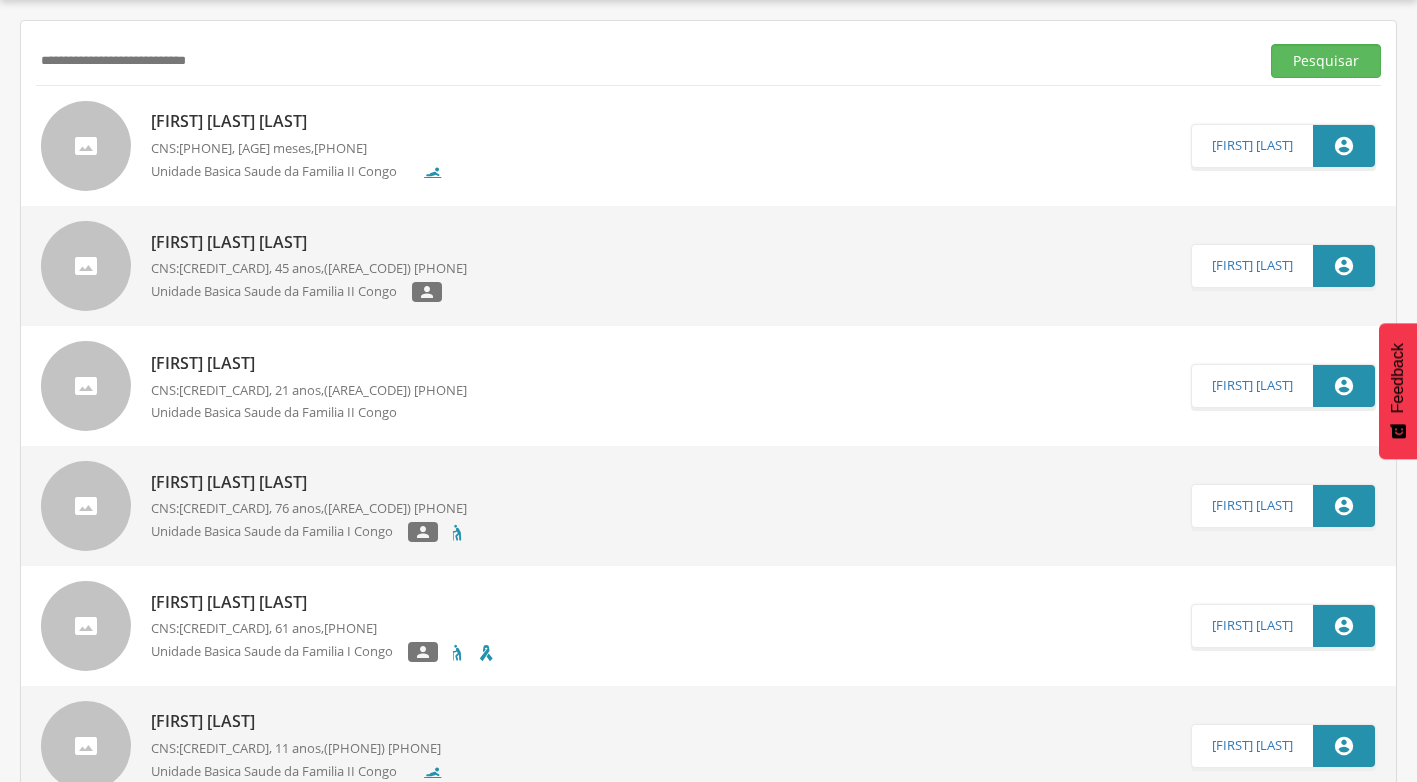 click on "**********" at bounding box center [643, 61] 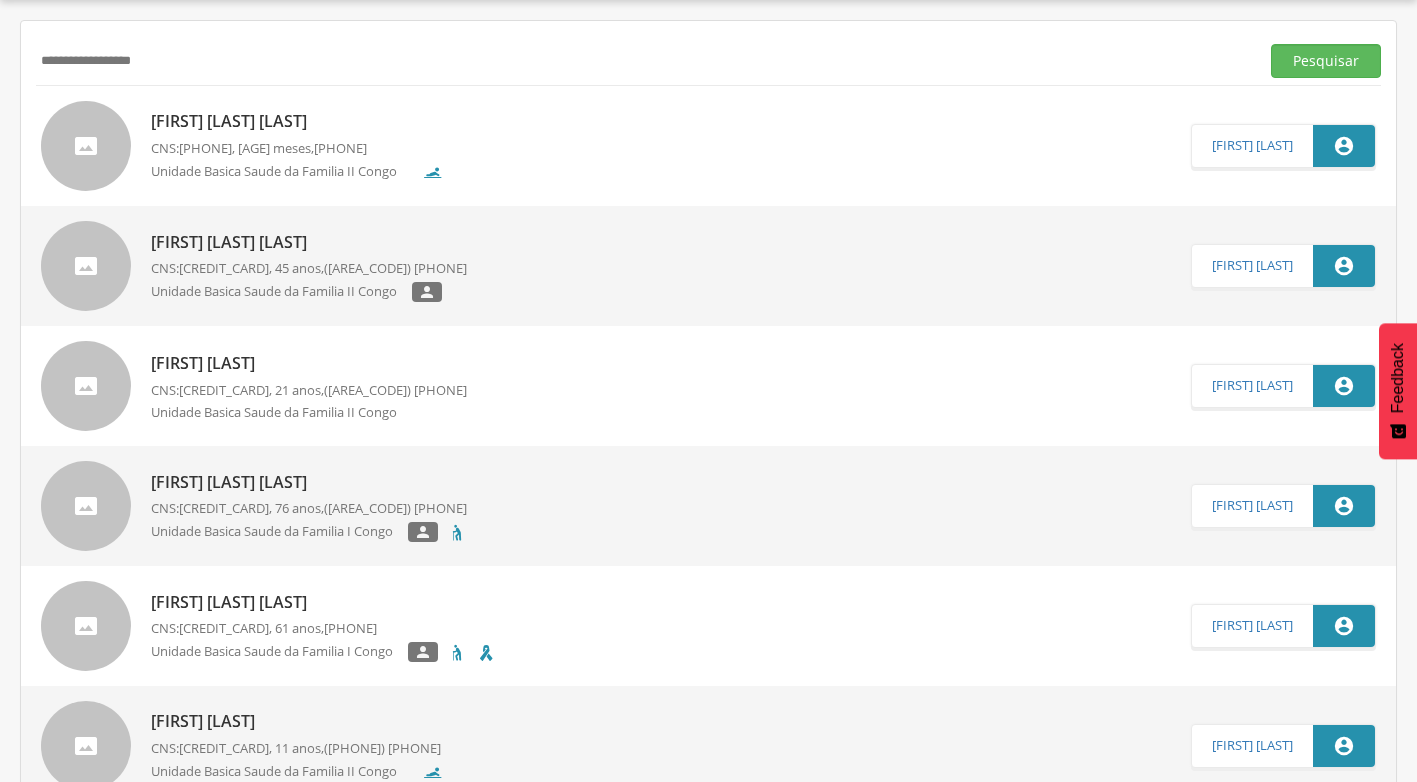 click on "Pesquisar" at bounding box center [1326, 61] 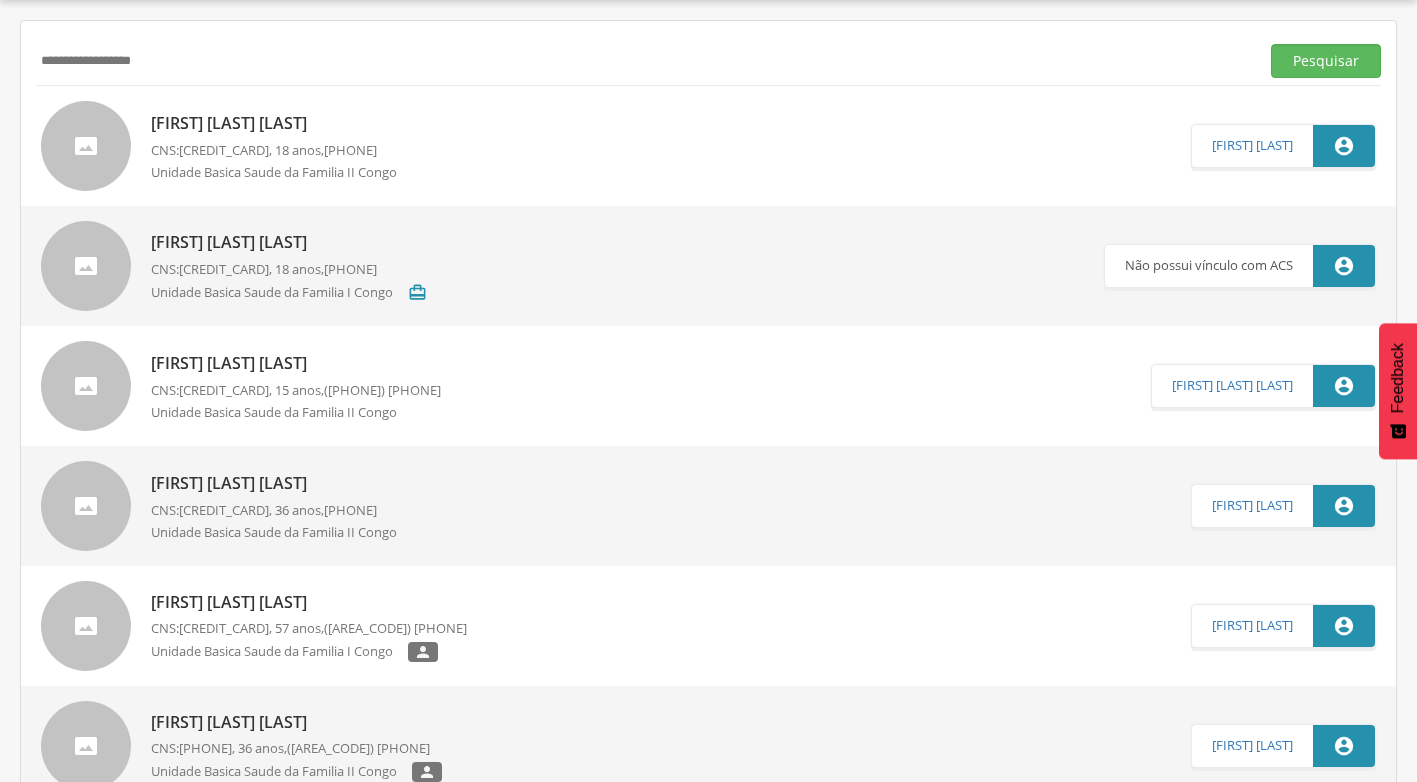 click on "**********" at bounding box center (643, 61) 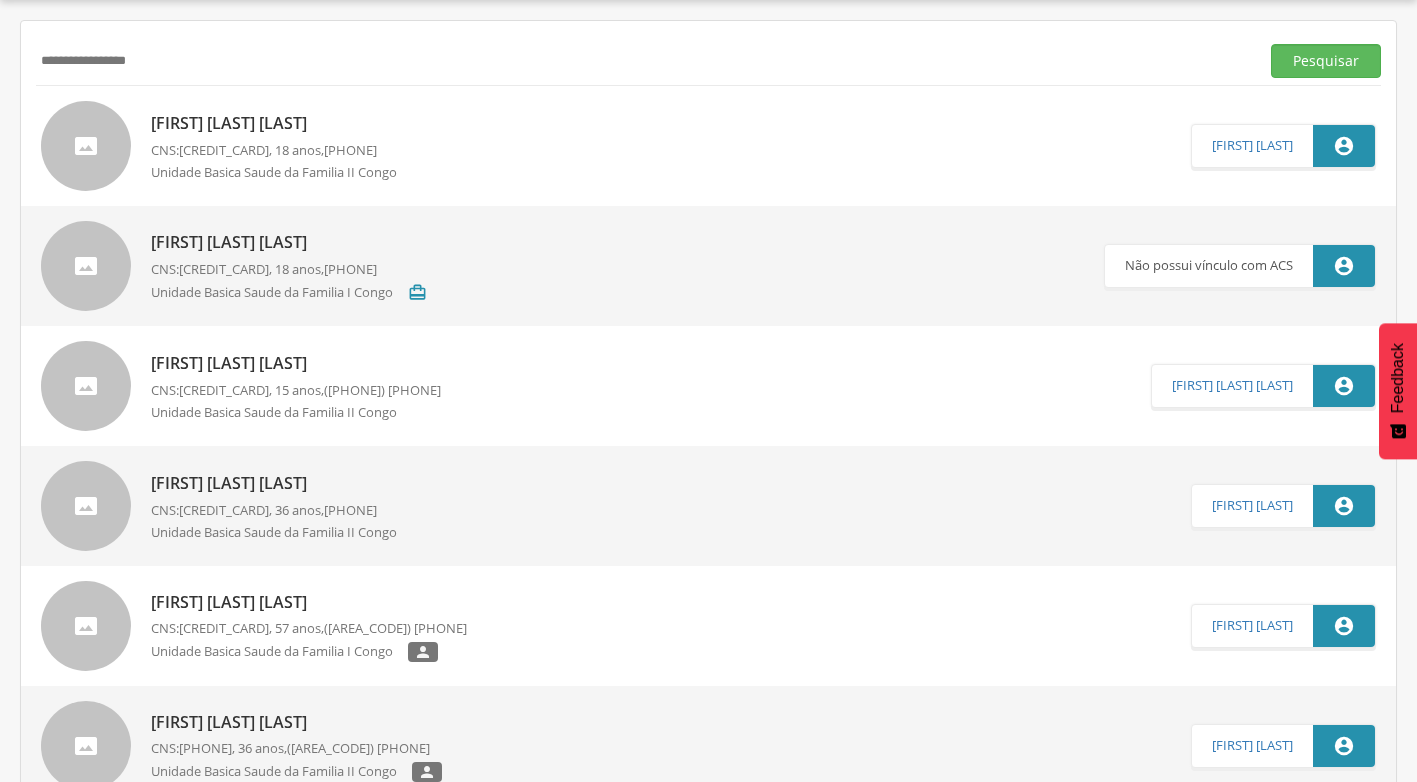 click on "Pesquisar" at bounding box center [1326, 61] 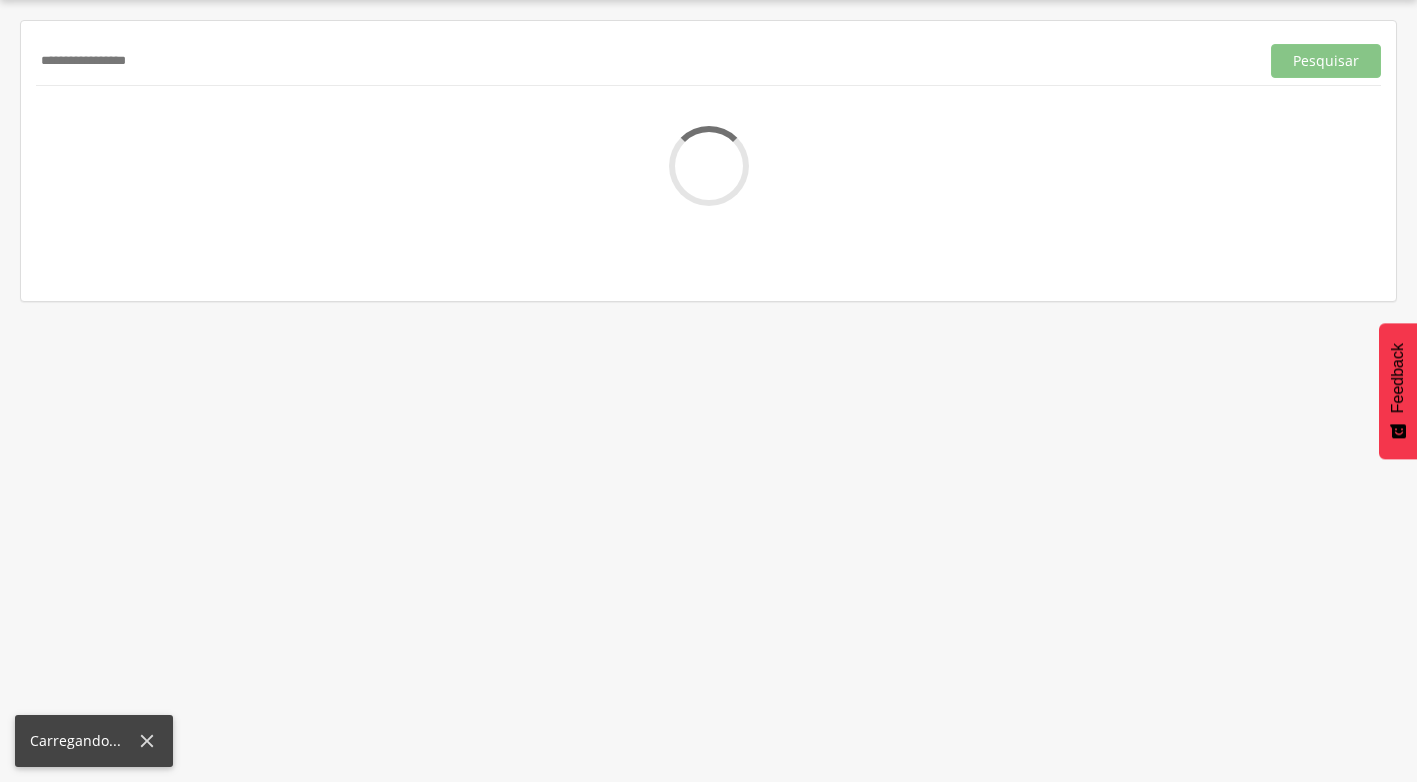 type on "**********" 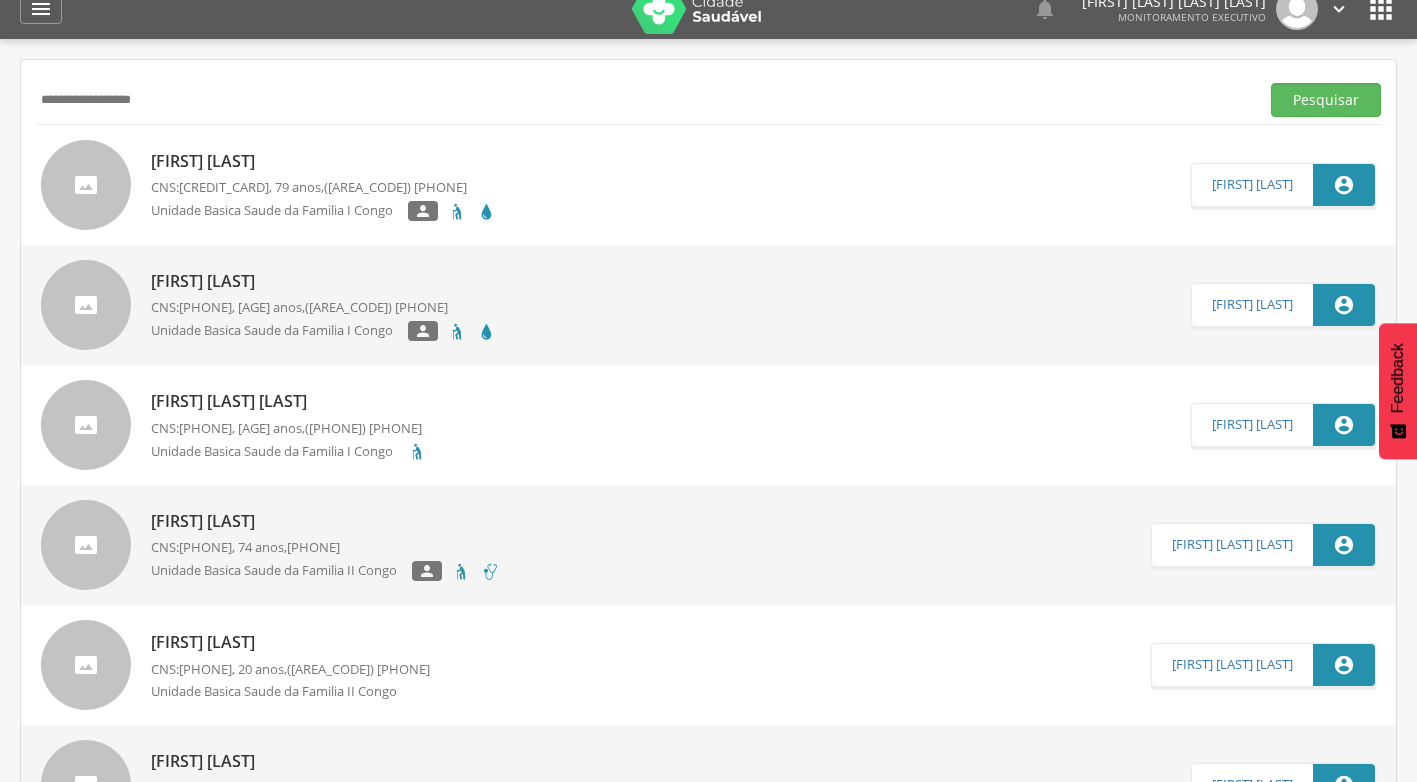 scroll, scrollTop: 0, scrollLeft: 0, axis: both 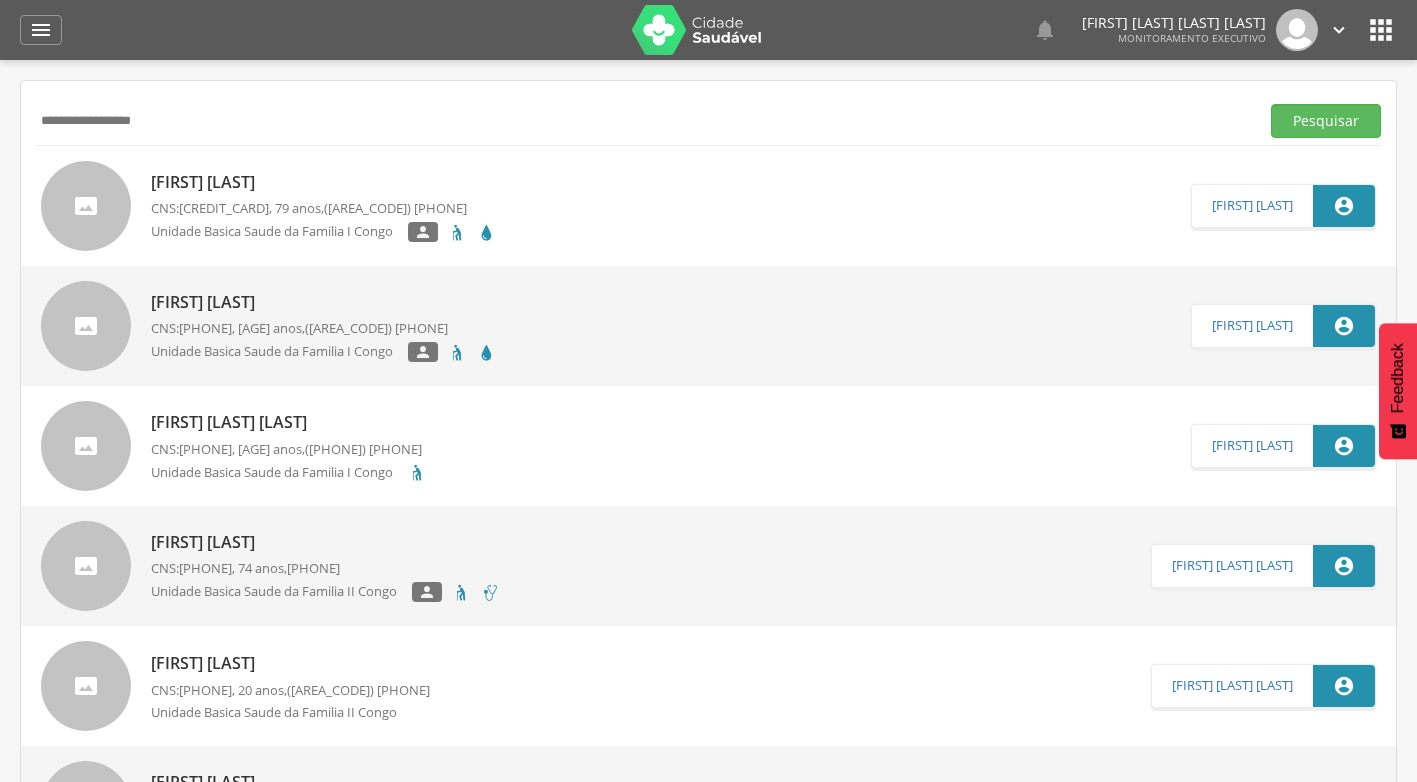 click on "**********" at bounding box center (643, 121) 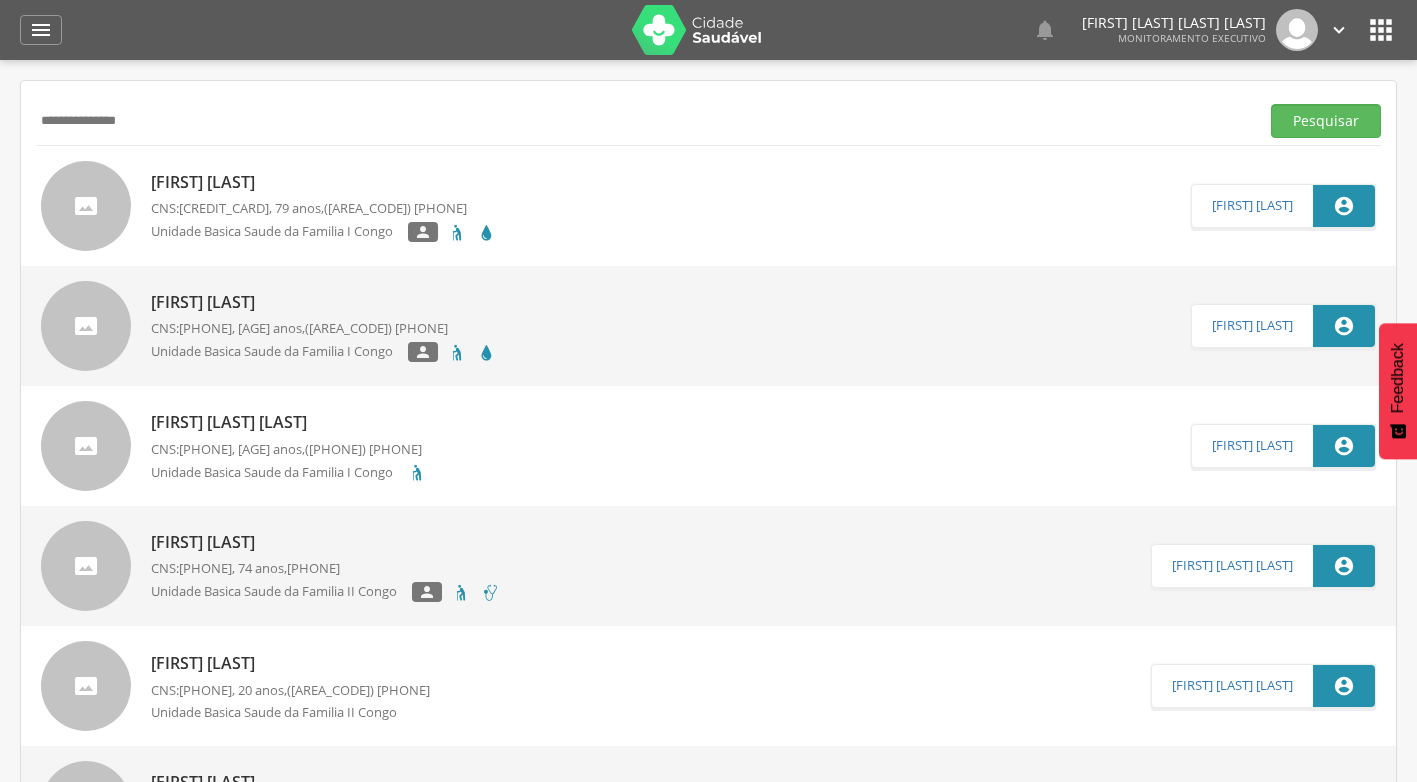 type on "**********" 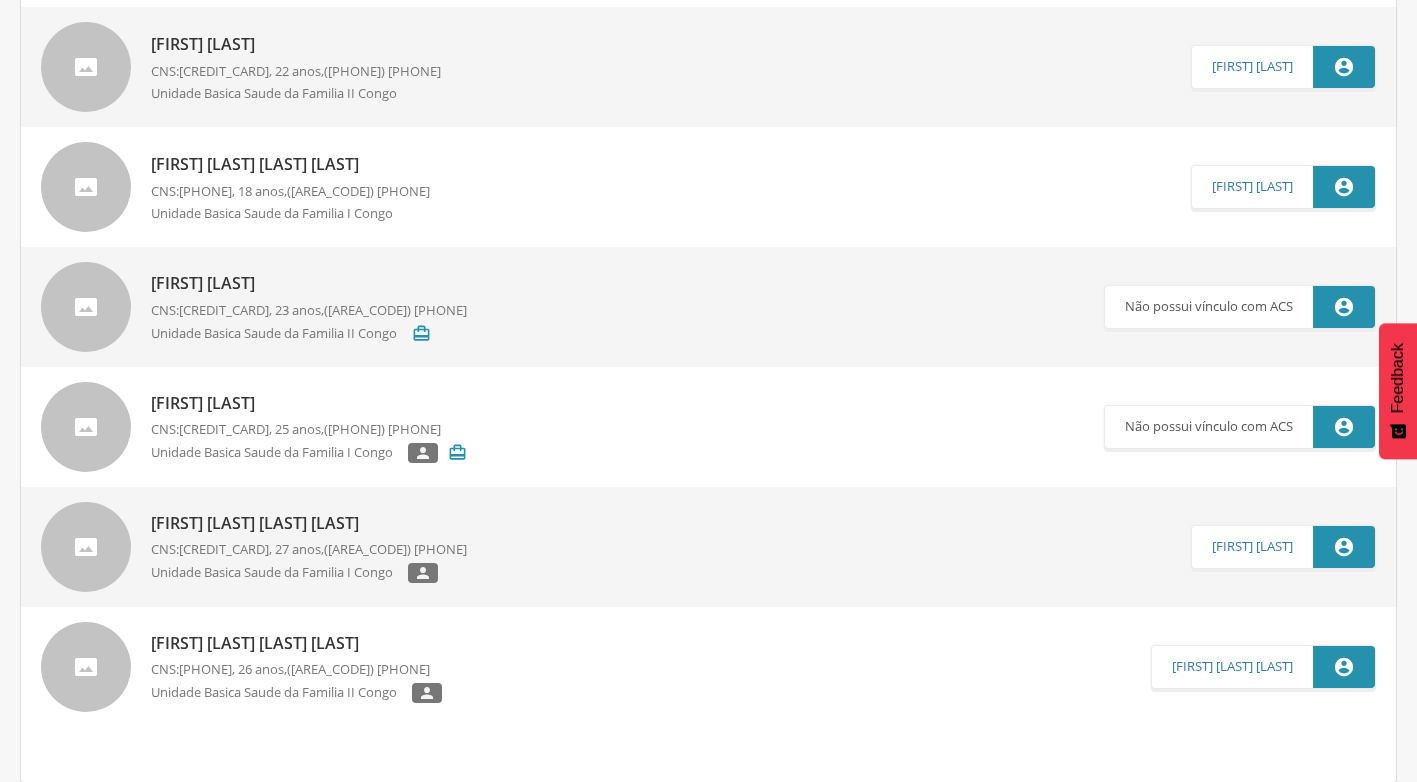 scroll, scrollTop: 1220, scrollLeft: 0, axis: vertical 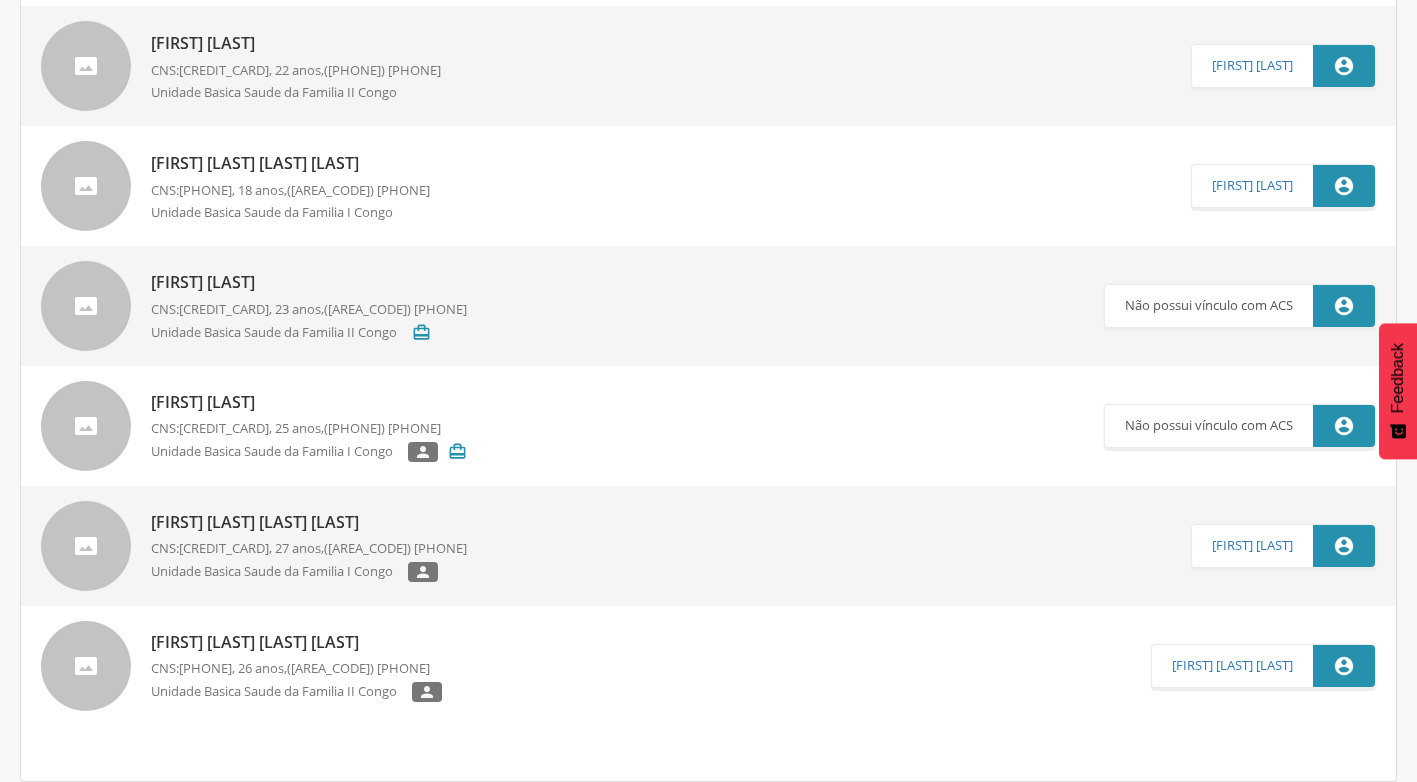 click on "[FIRST] [LAST] [LAST] [LAST]" at bounding box center (309, 522) 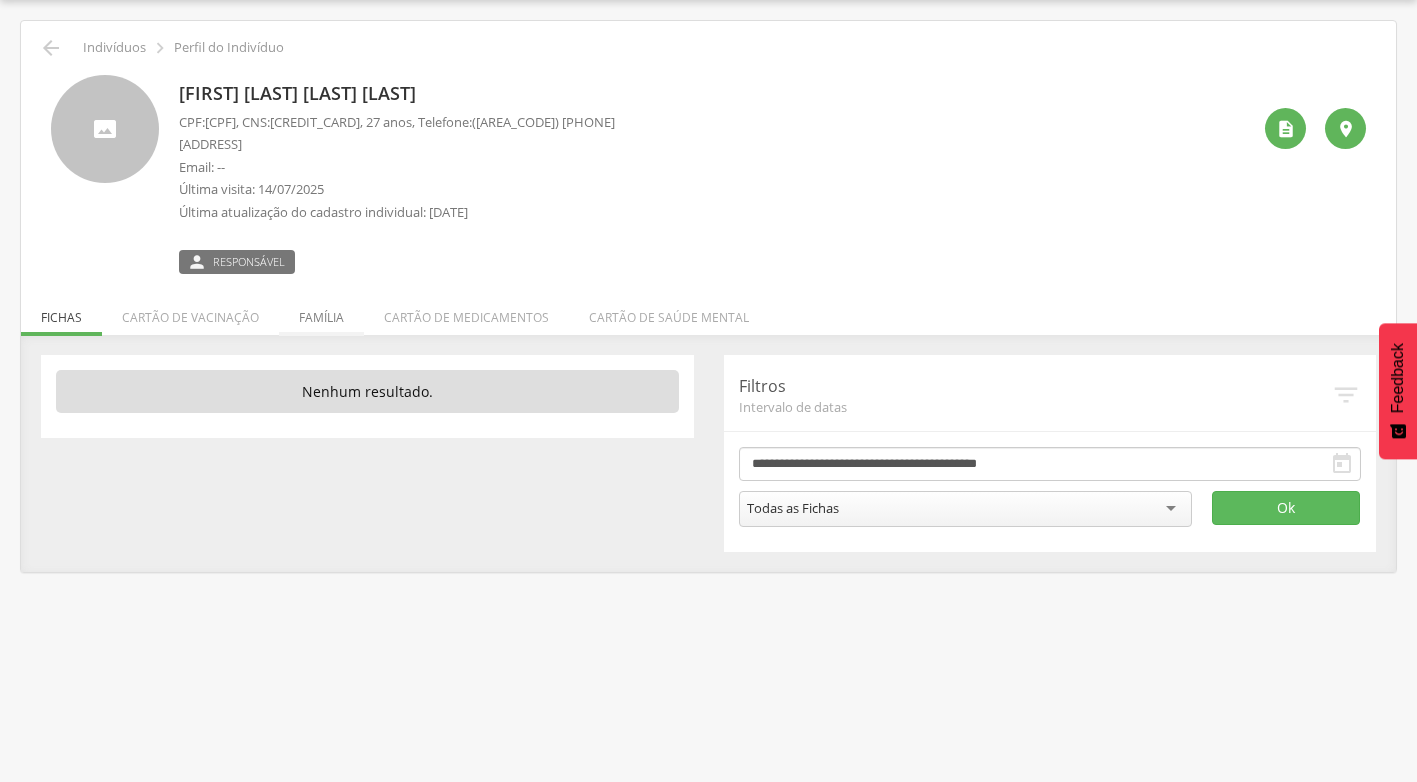 click on "Família" at bounding box center [321, 312] 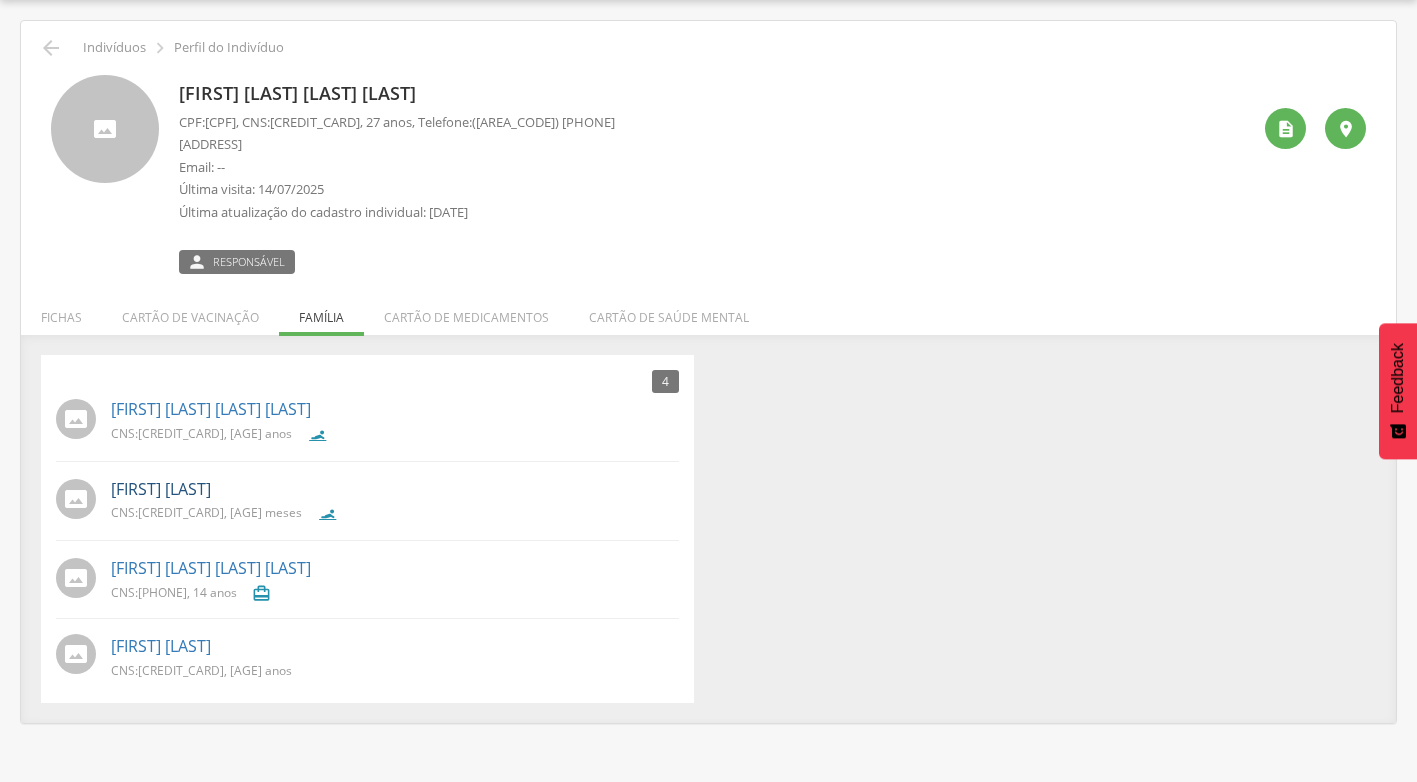 click on "[FIRST] [LAST]" at bounding box center [161, 489] 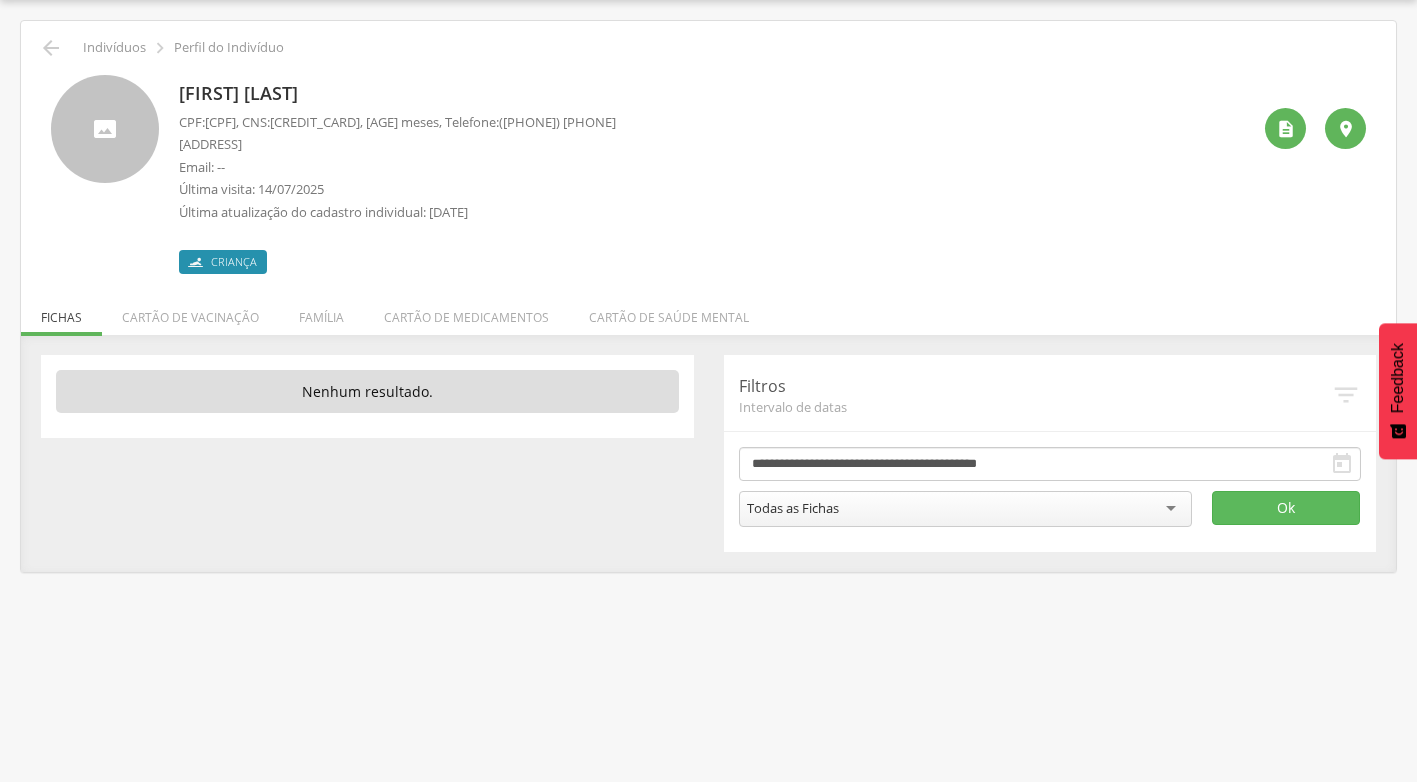 drag, startPoint x: 208, startPoint y: 126, endPoint x: 303, endPoint y: 130, distance: 95.084175 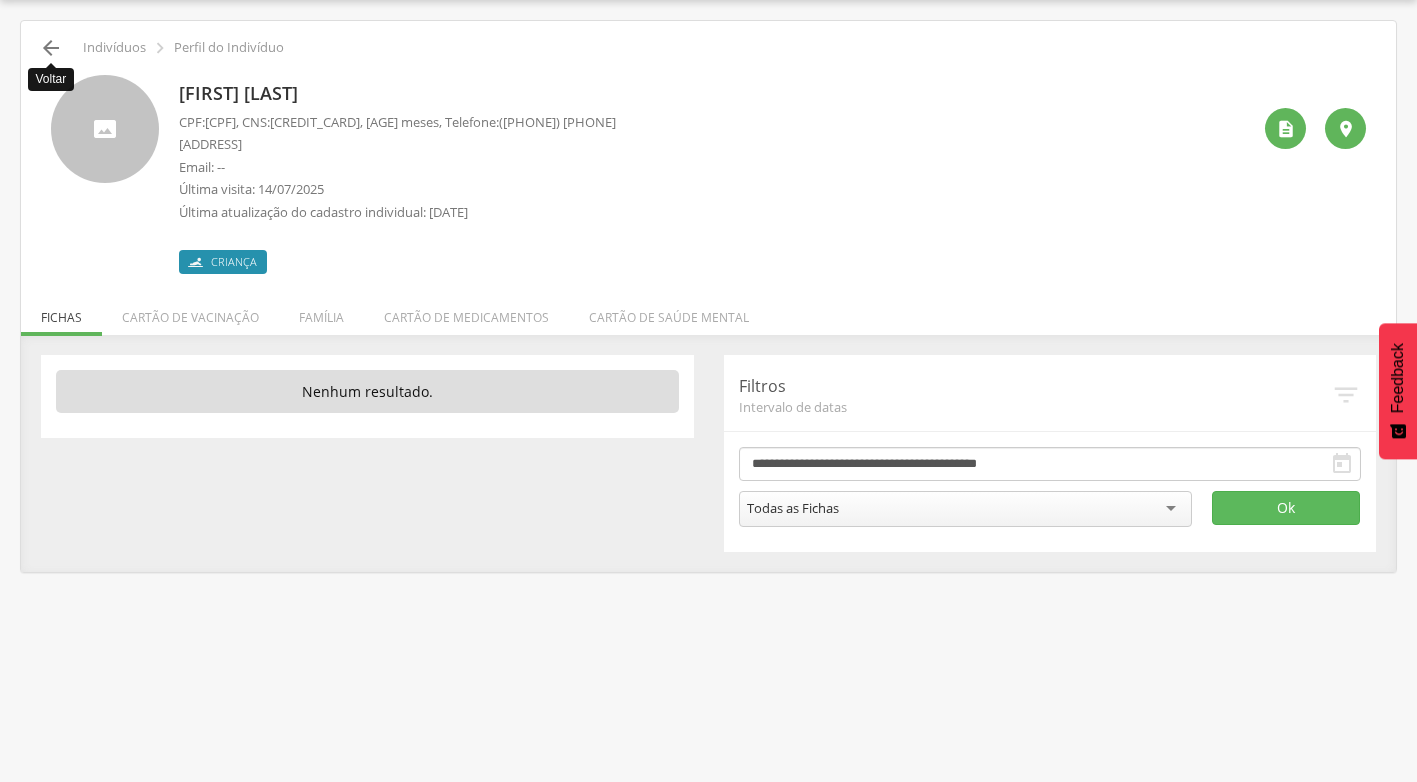 click on "" at bounding box center [51, 48] 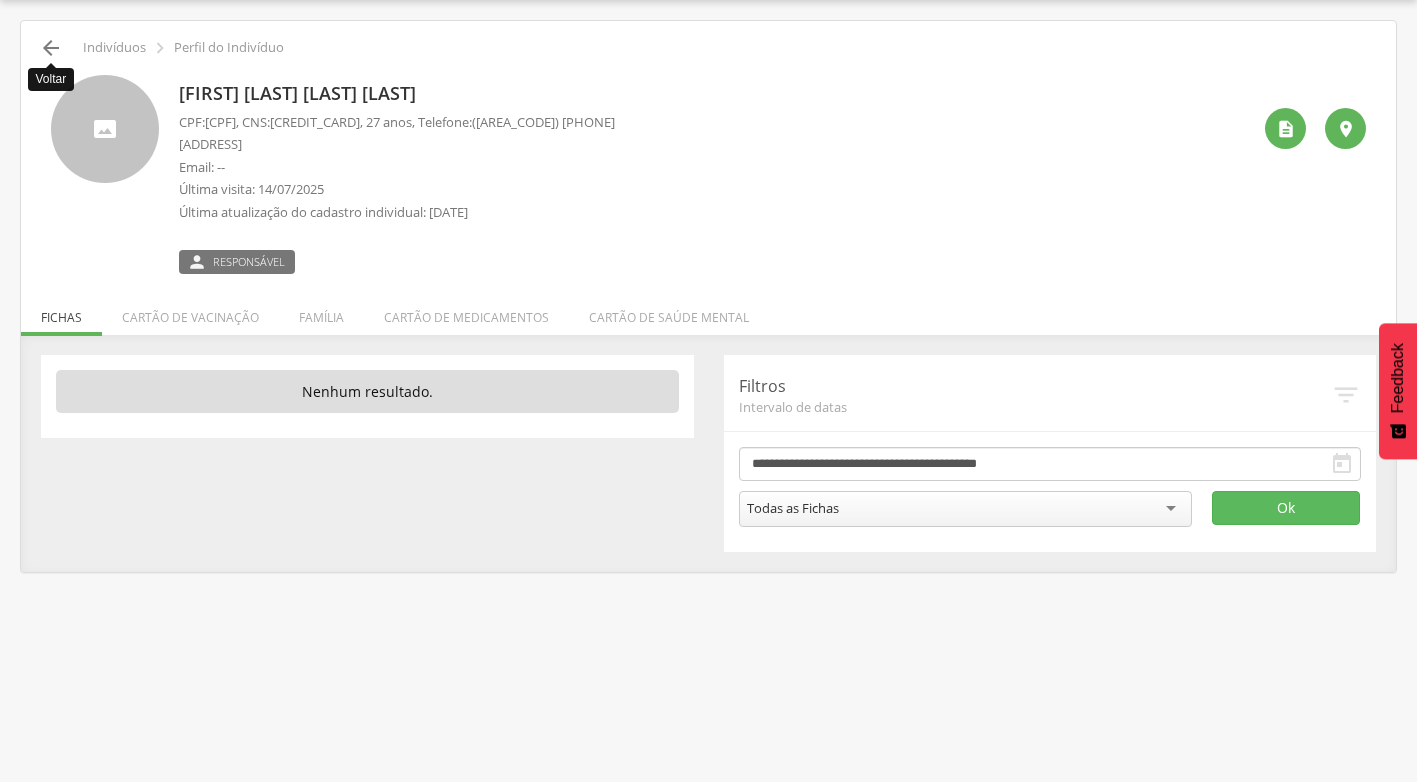 click on "" at bounding box center [51, 48] 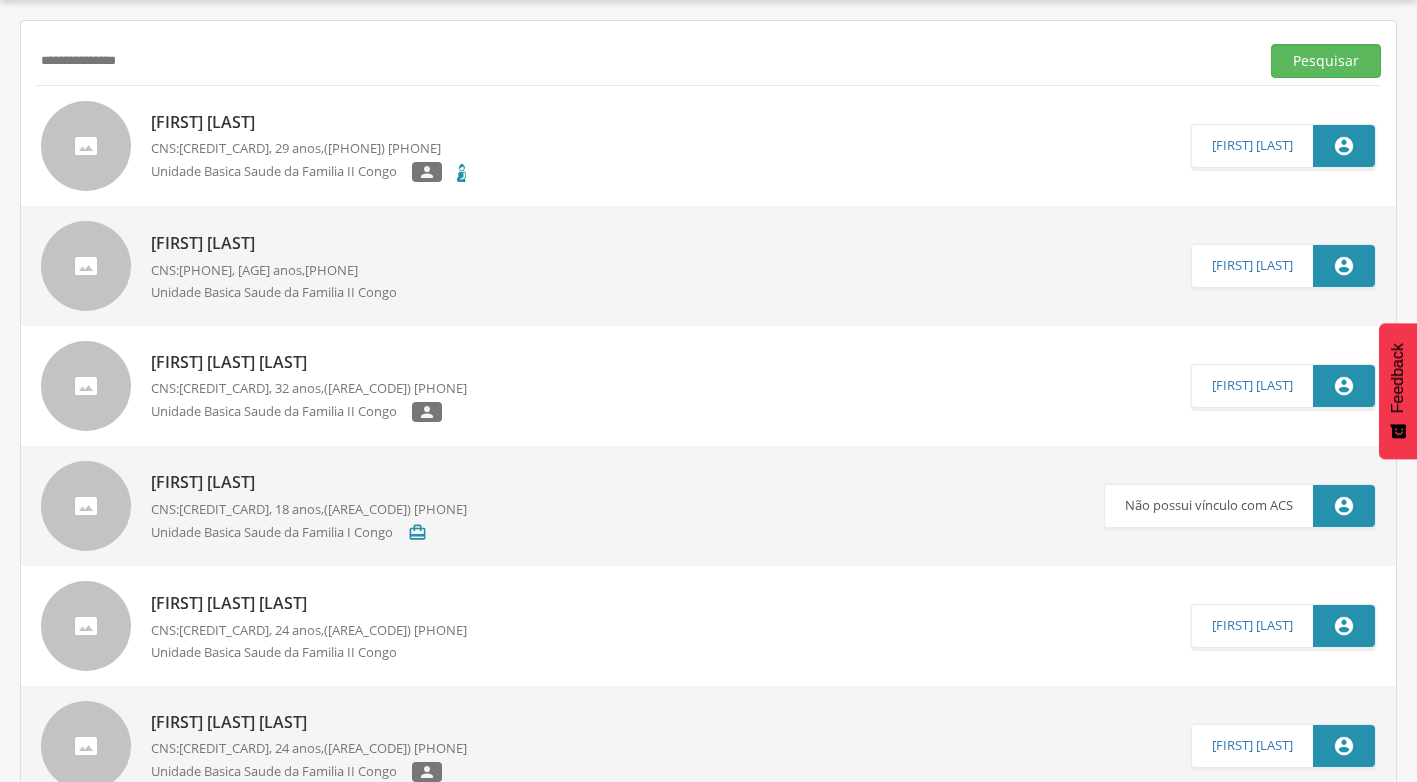 click on "**********" at bounding box center (643, 61) 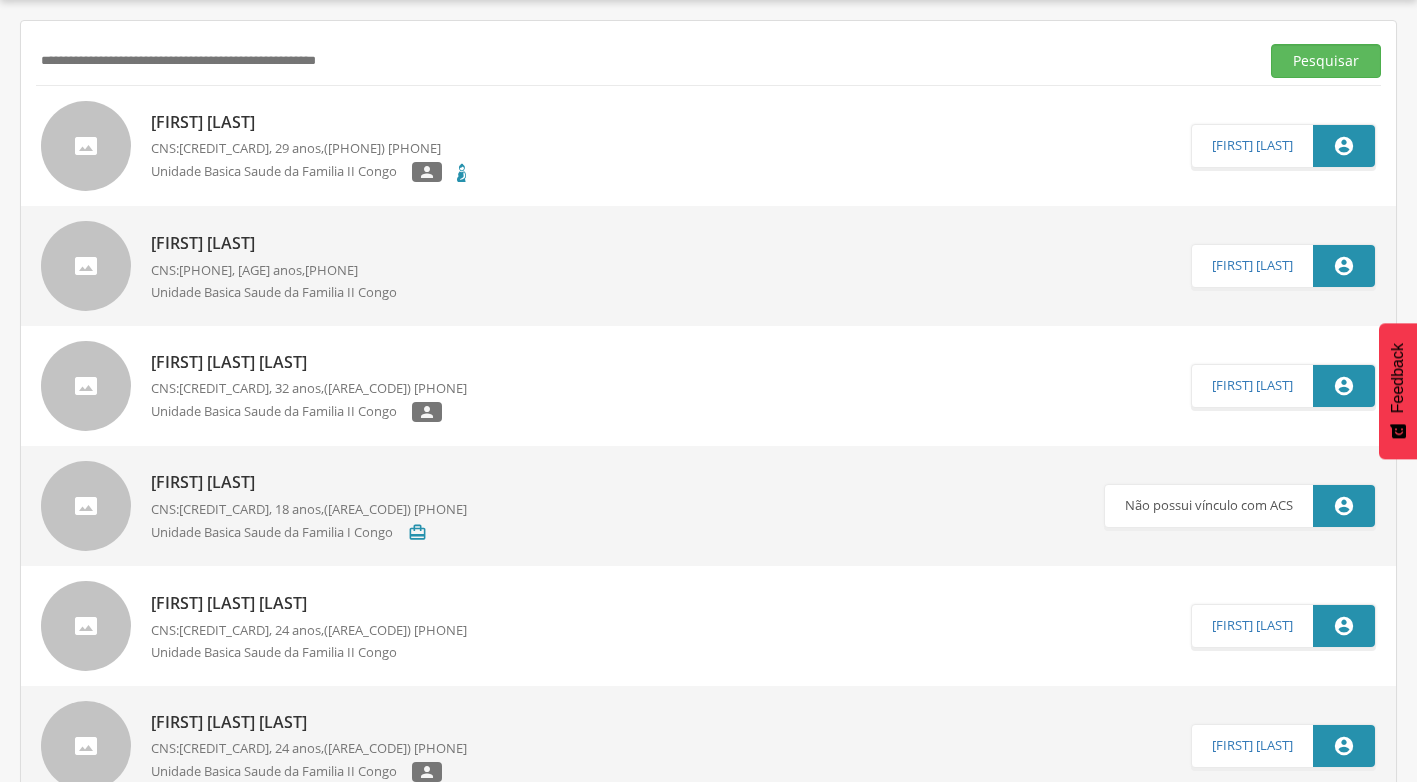 click at bounding box center [643, 61] 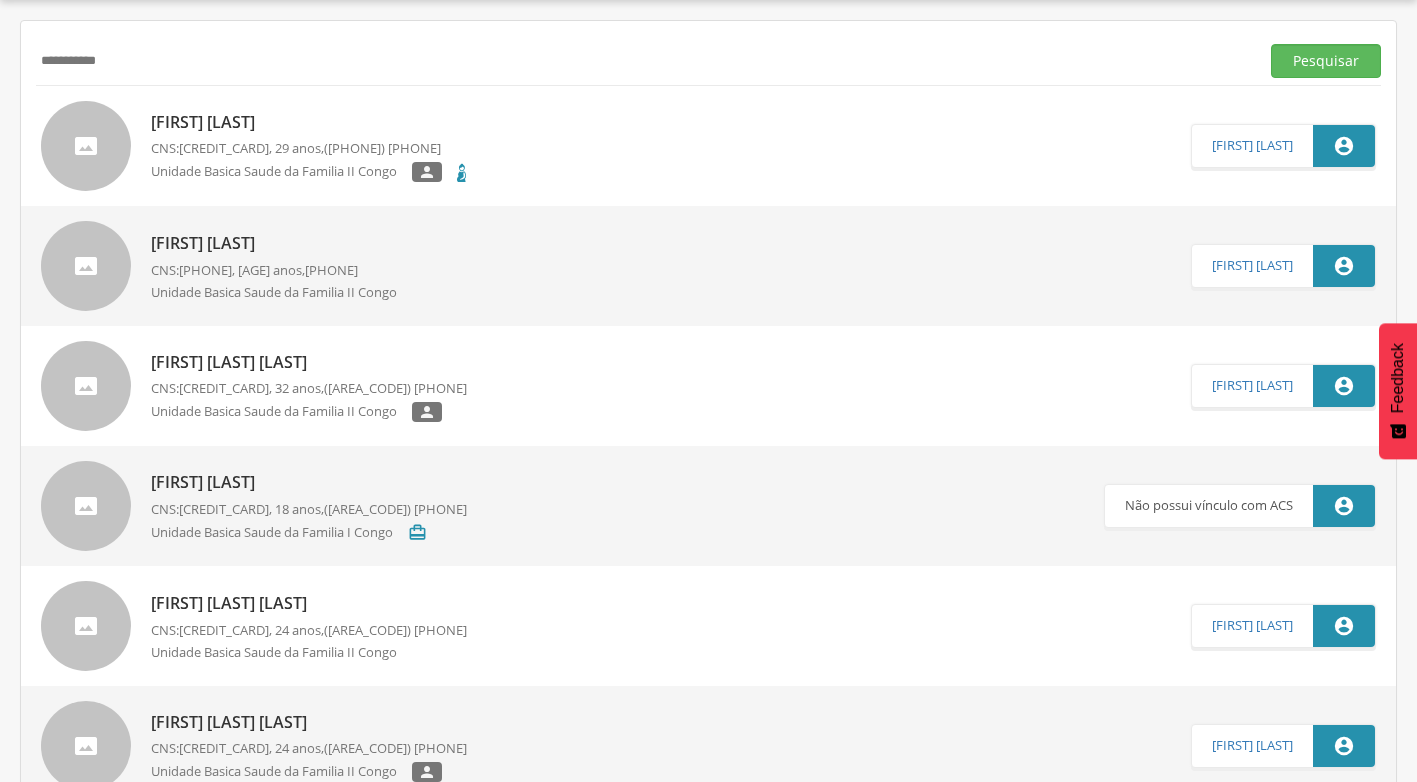 type on "**********" 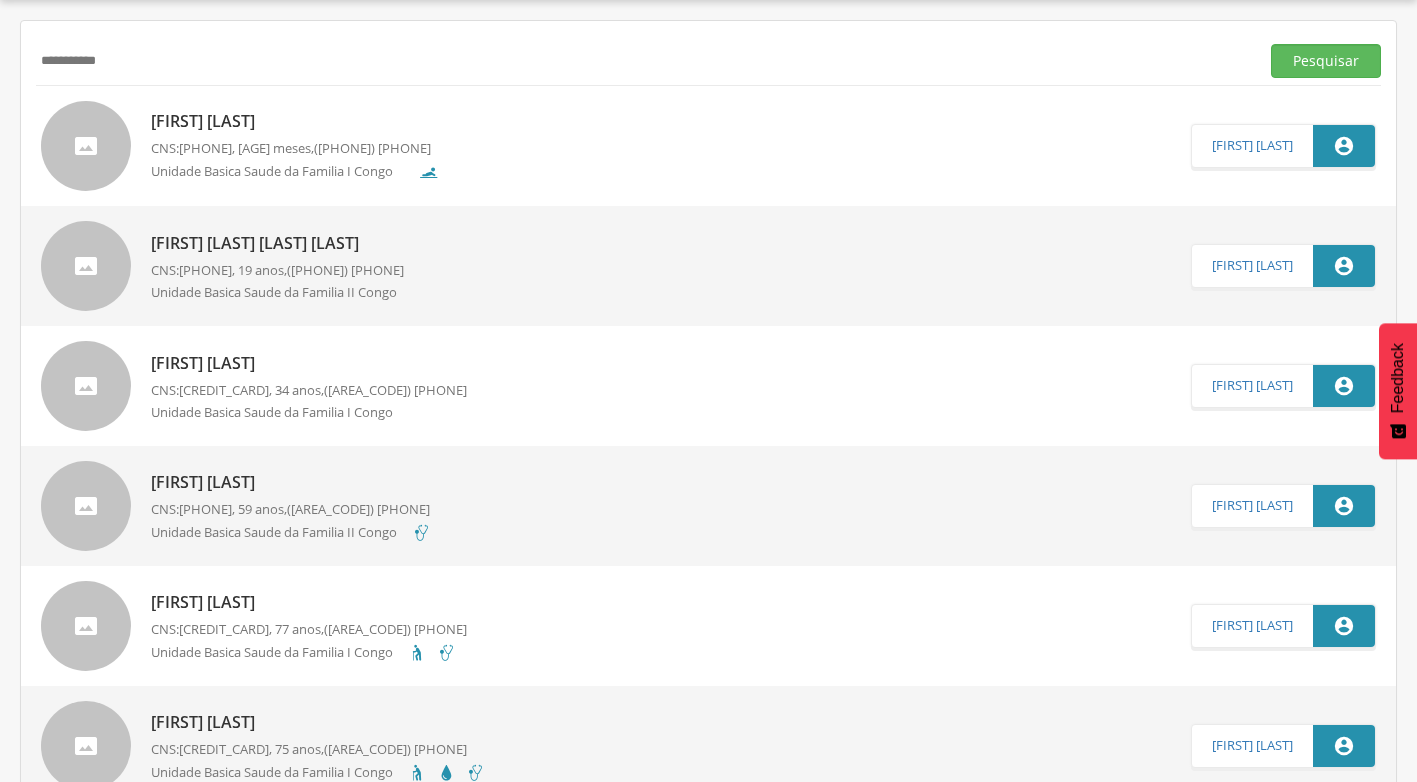 click on "[FIRST] [LAST] [LAST] CNS:  [CNS], [AGE] meses,  ([AREA_CODE]) [PHONE] [HEALTH_UNIT]" at bounding box center (295, 145) 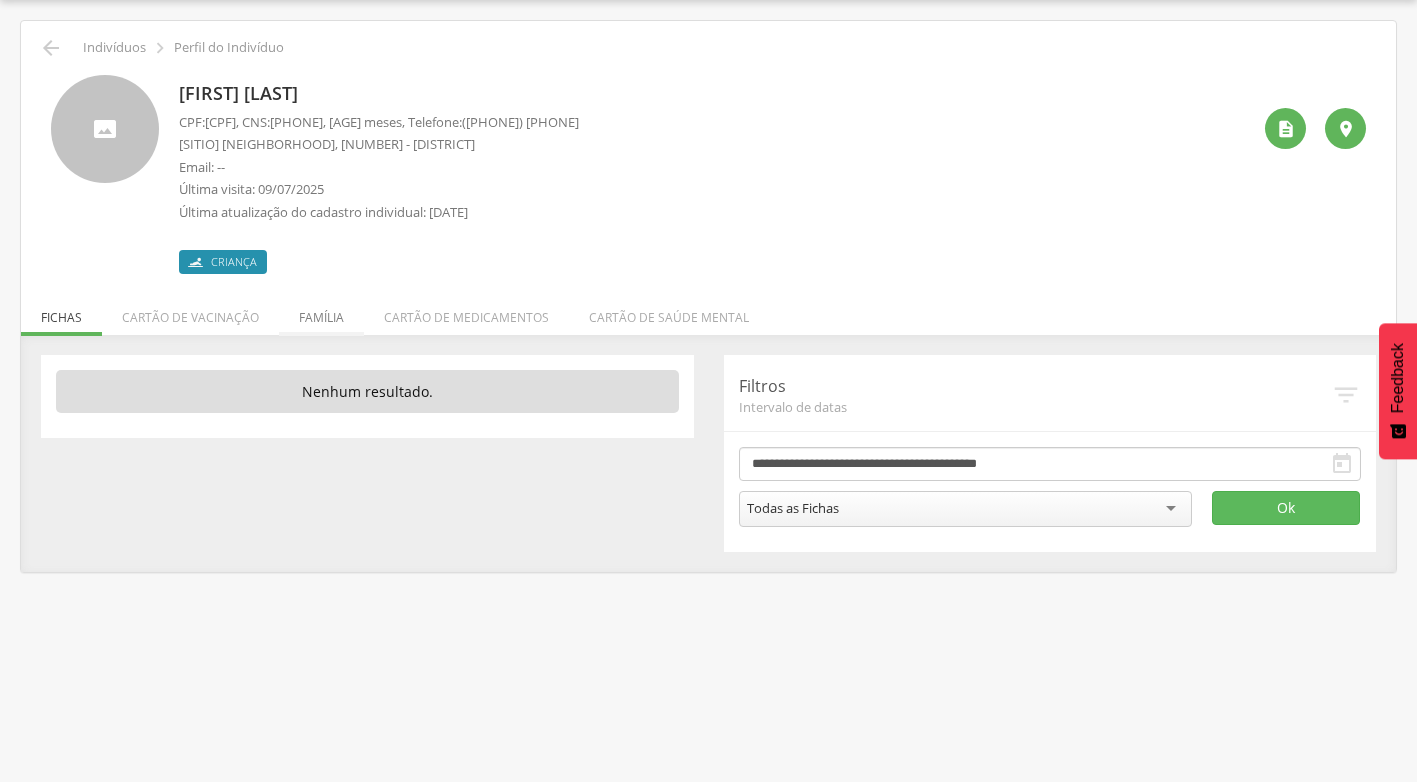 click on "Família" at bounding box center (321, 312) 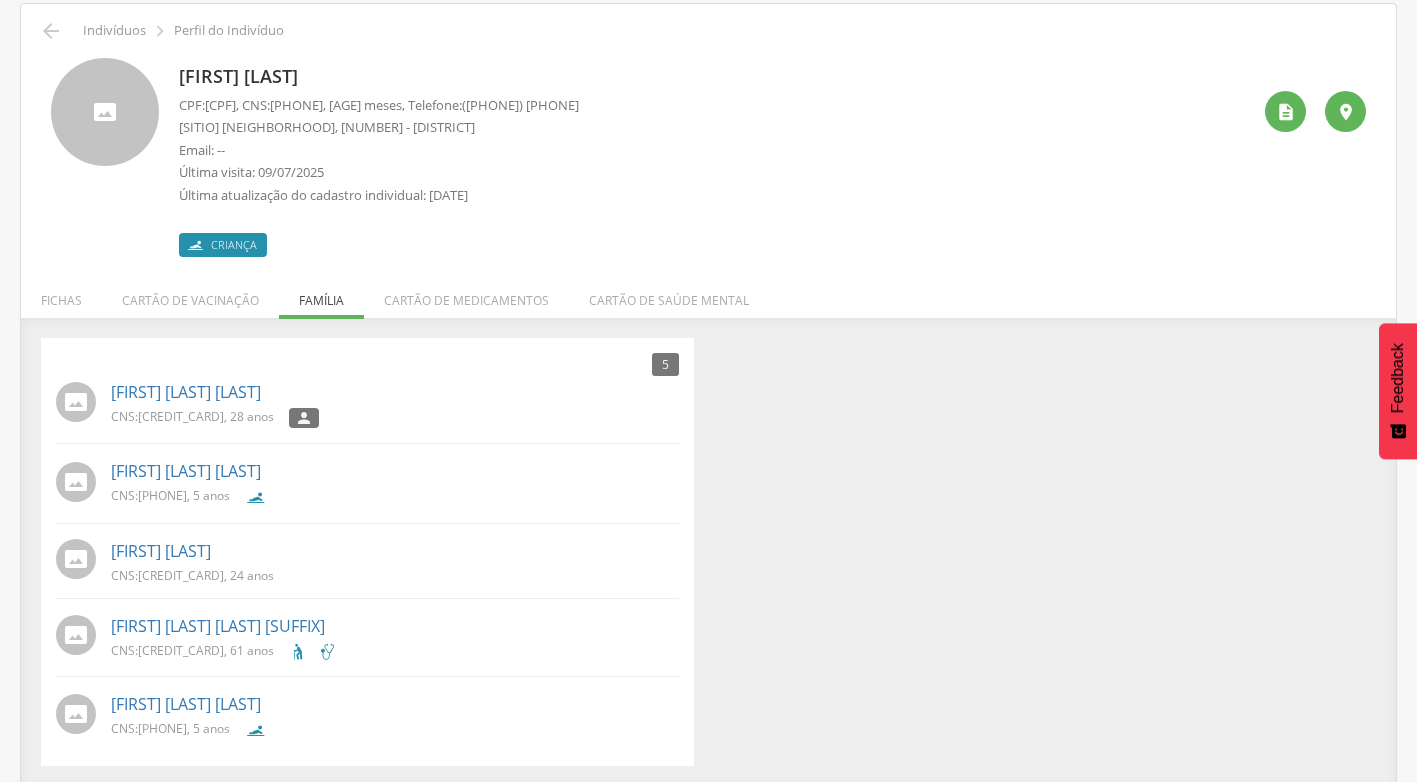 scroll, scrollTop: 82, scrollLeft: 0, axis: vertical 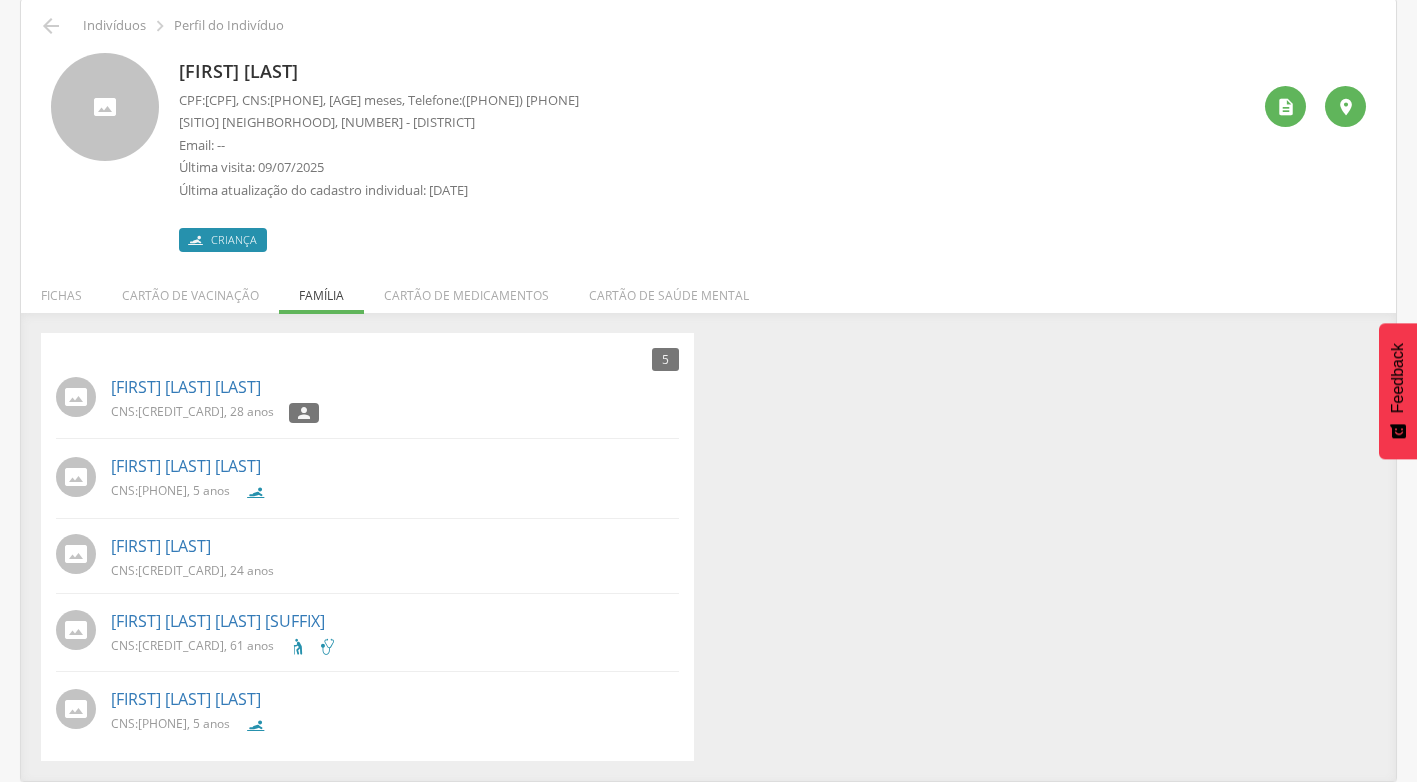drag, startPoint x: 206, startPoint y: 97, endPoint x: 302, endPoint y: 99, distance: 96.02083 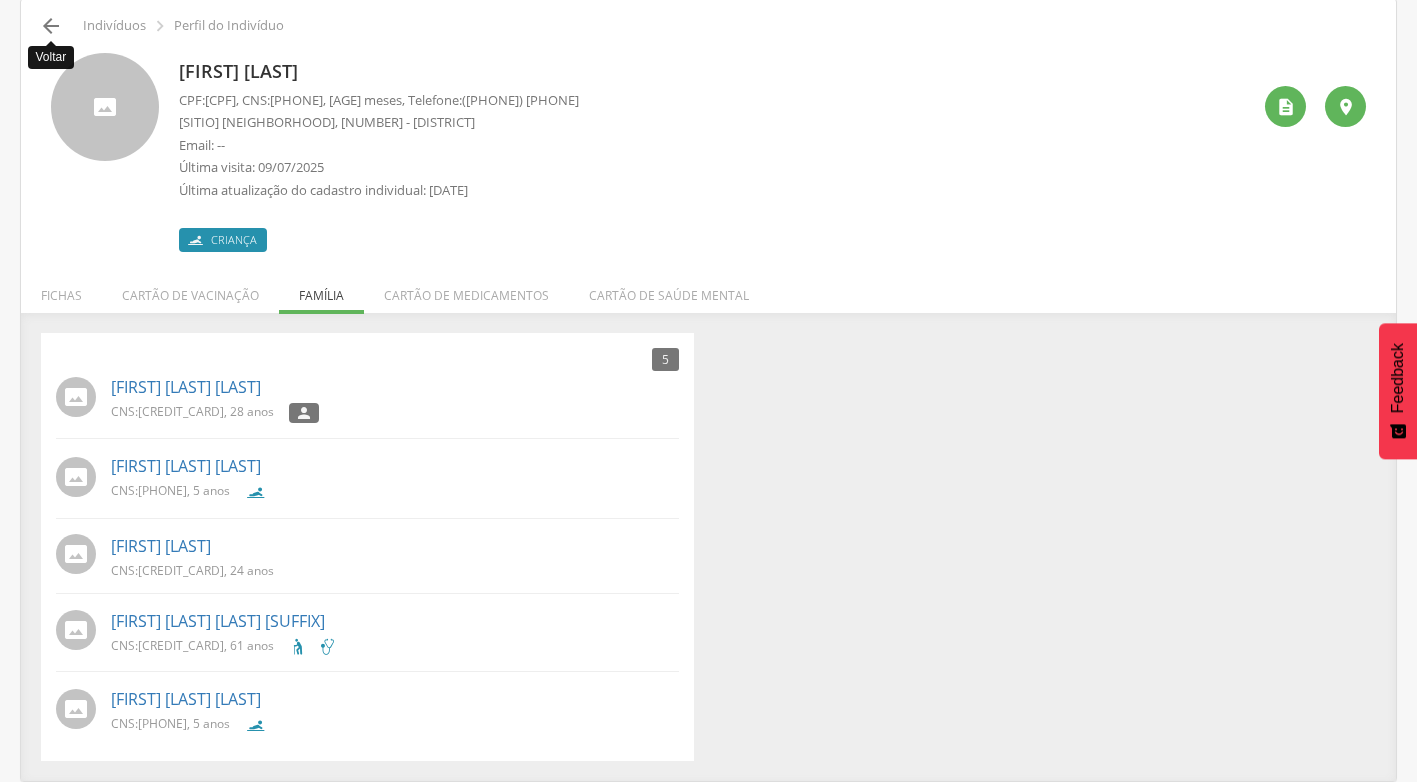 click on "" at bounding box center (51, 26) 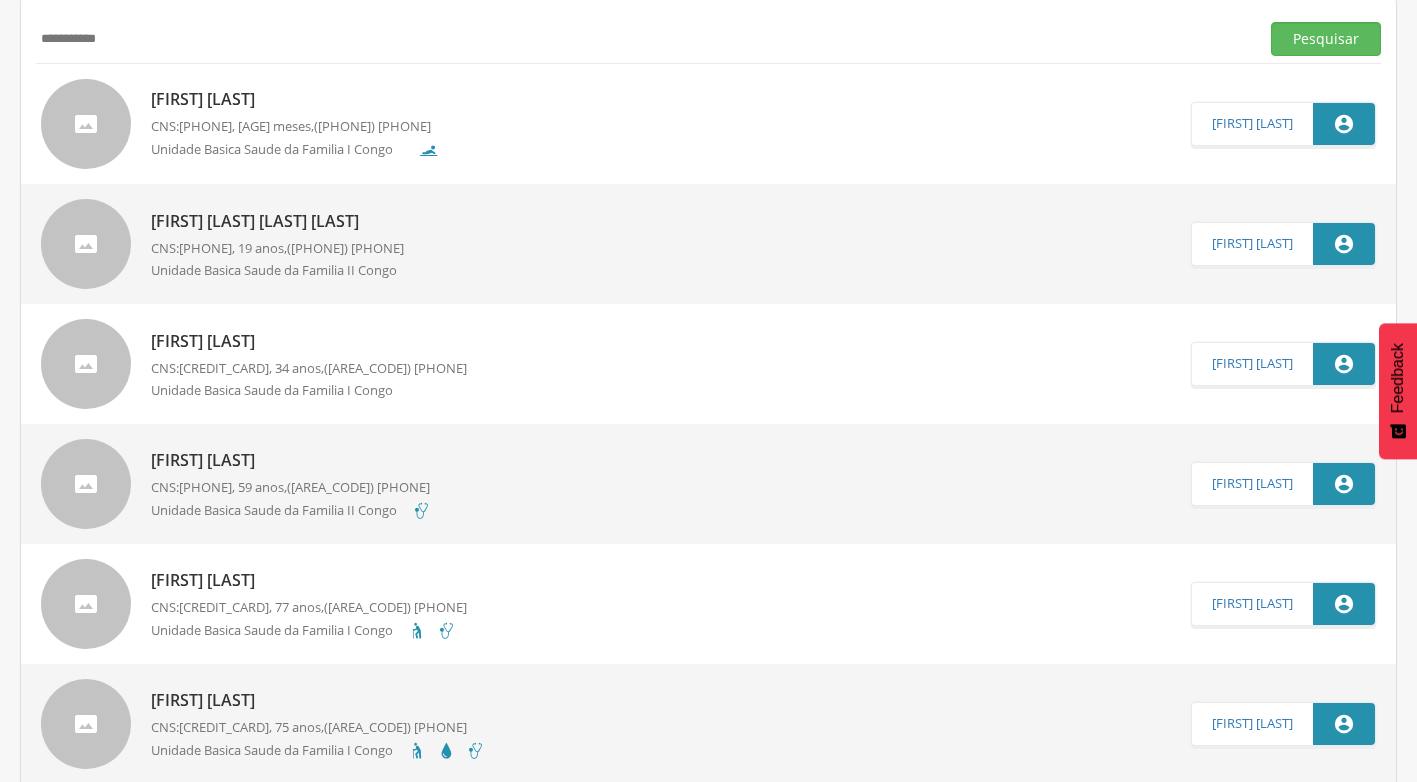 click on "**********" at bounding box center (643, 39) 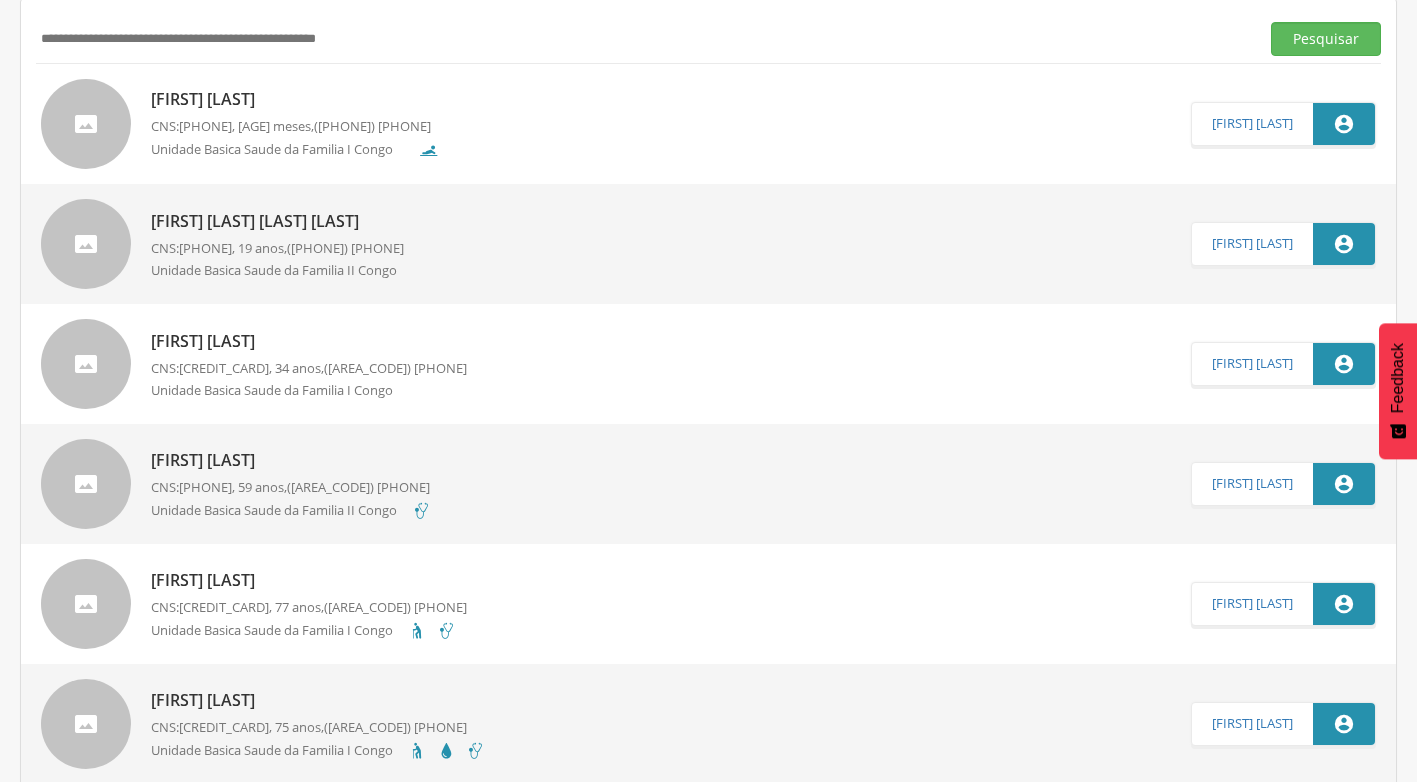 type 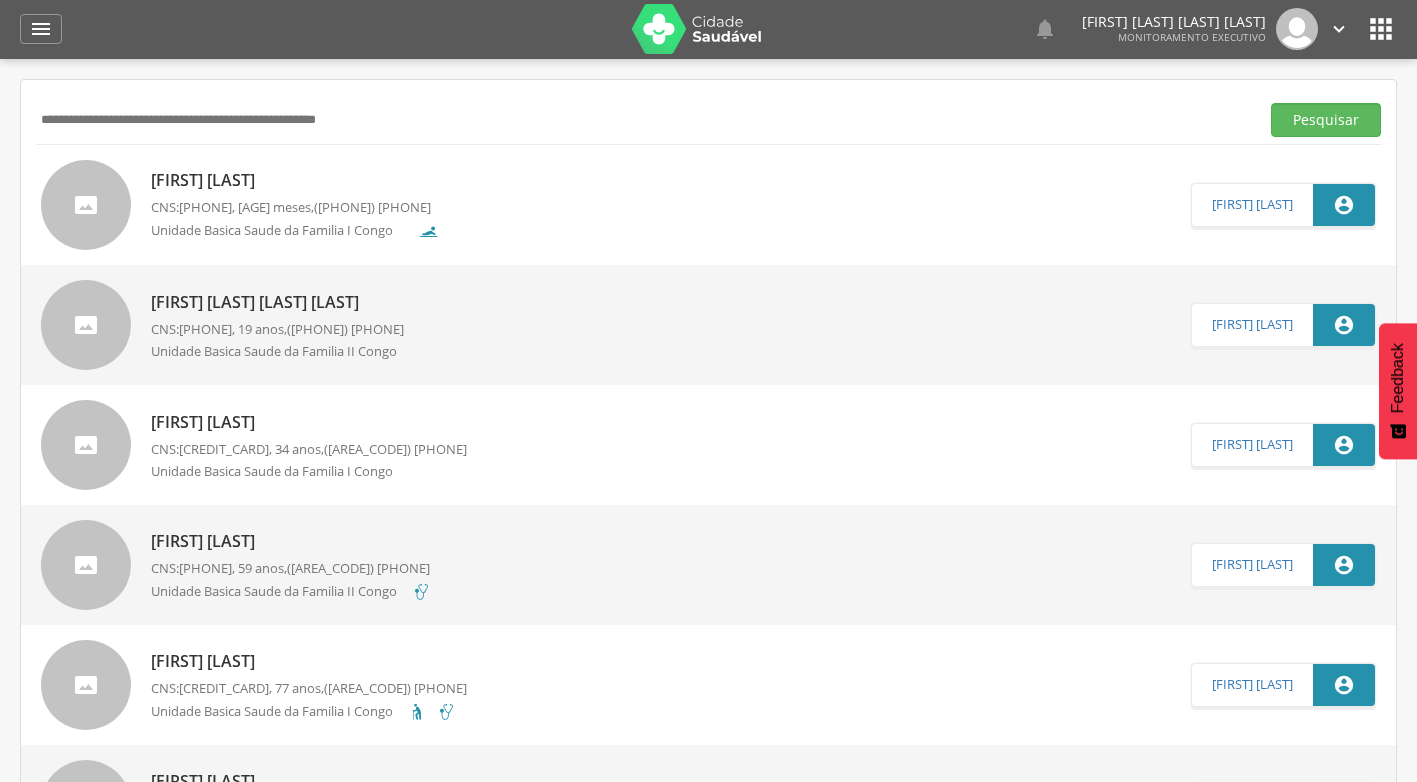 scroll, scrollTop: 0, scrollLeft: 0, axis: both 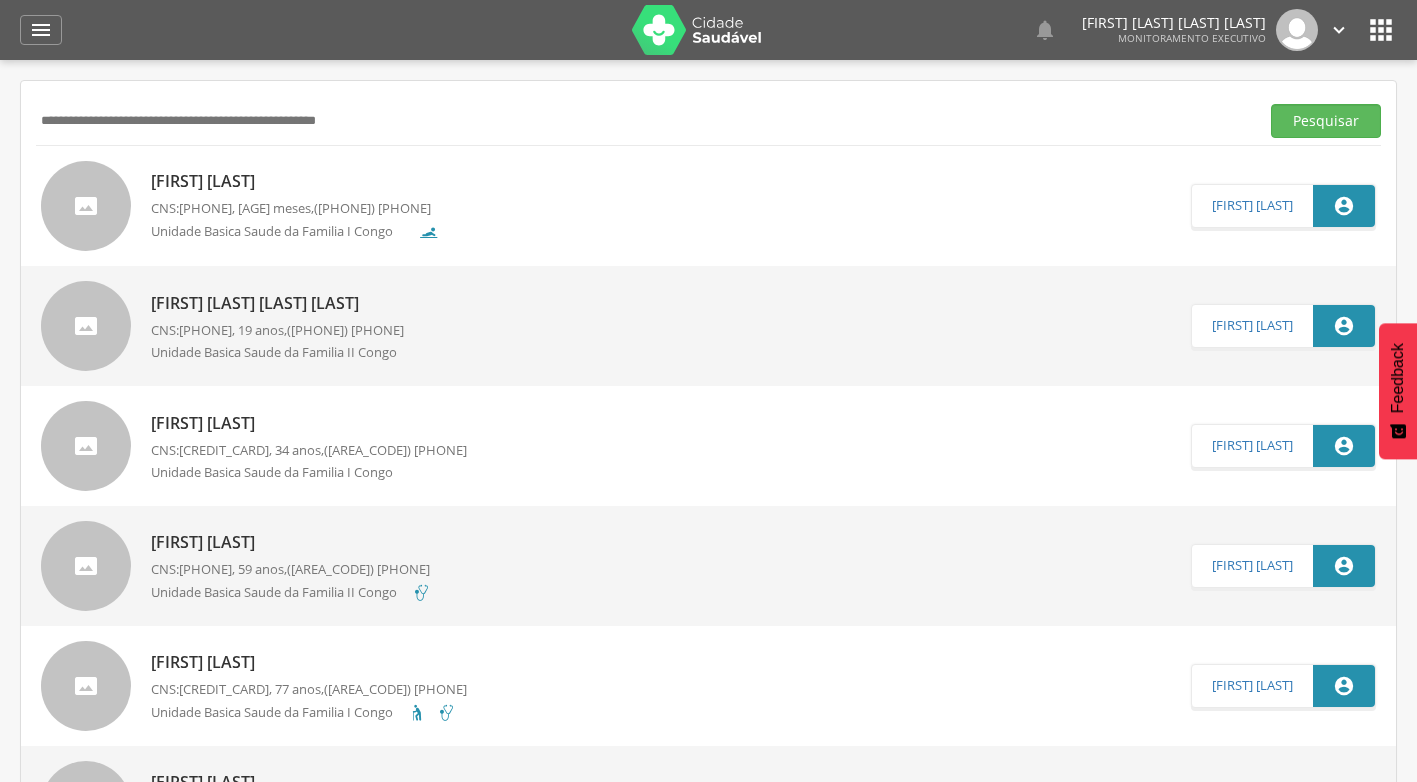 click at bounding box center [643, 121] 